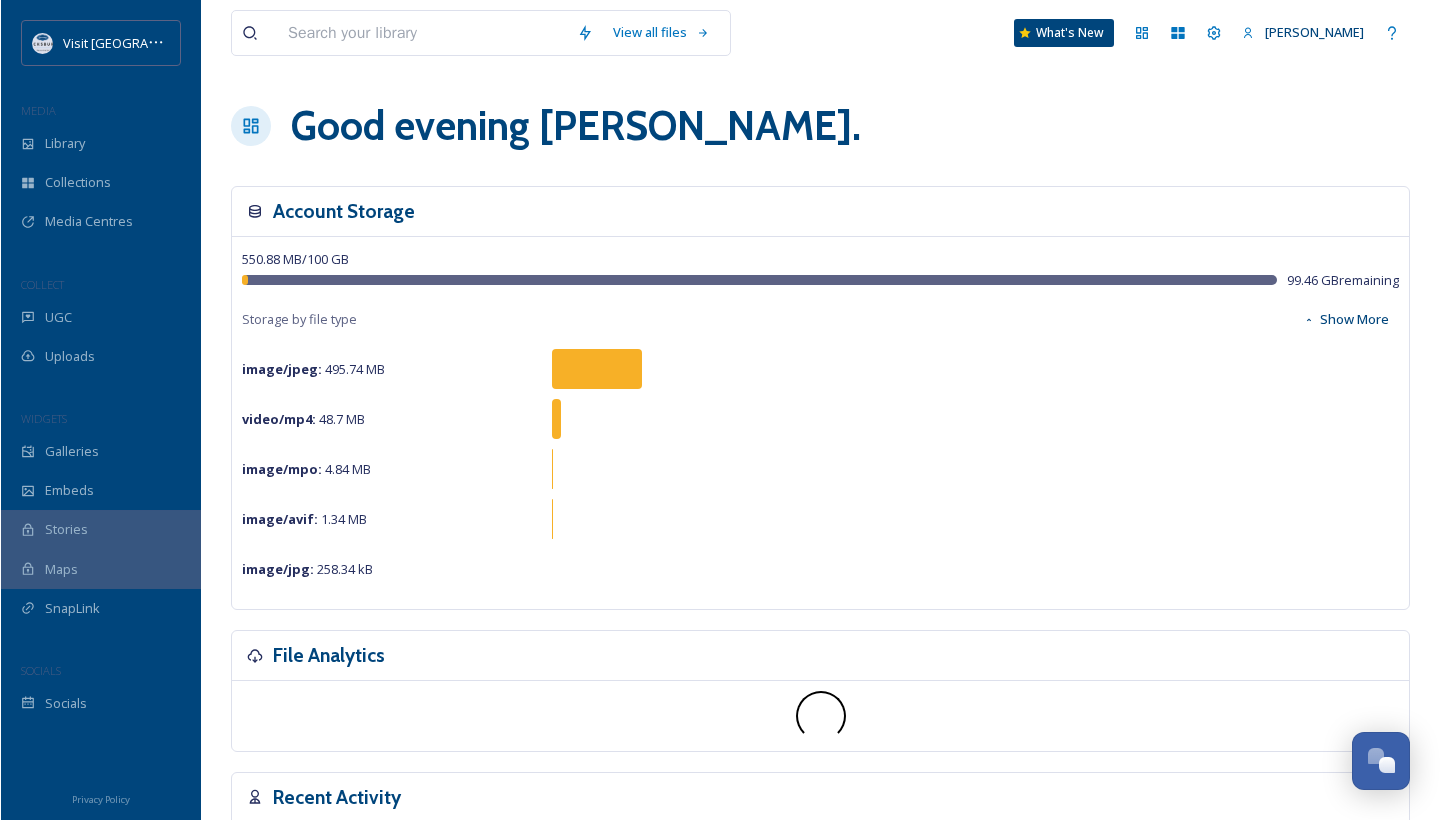 scroll, scrollTop: 0, scrollLeft: 0, axis: both 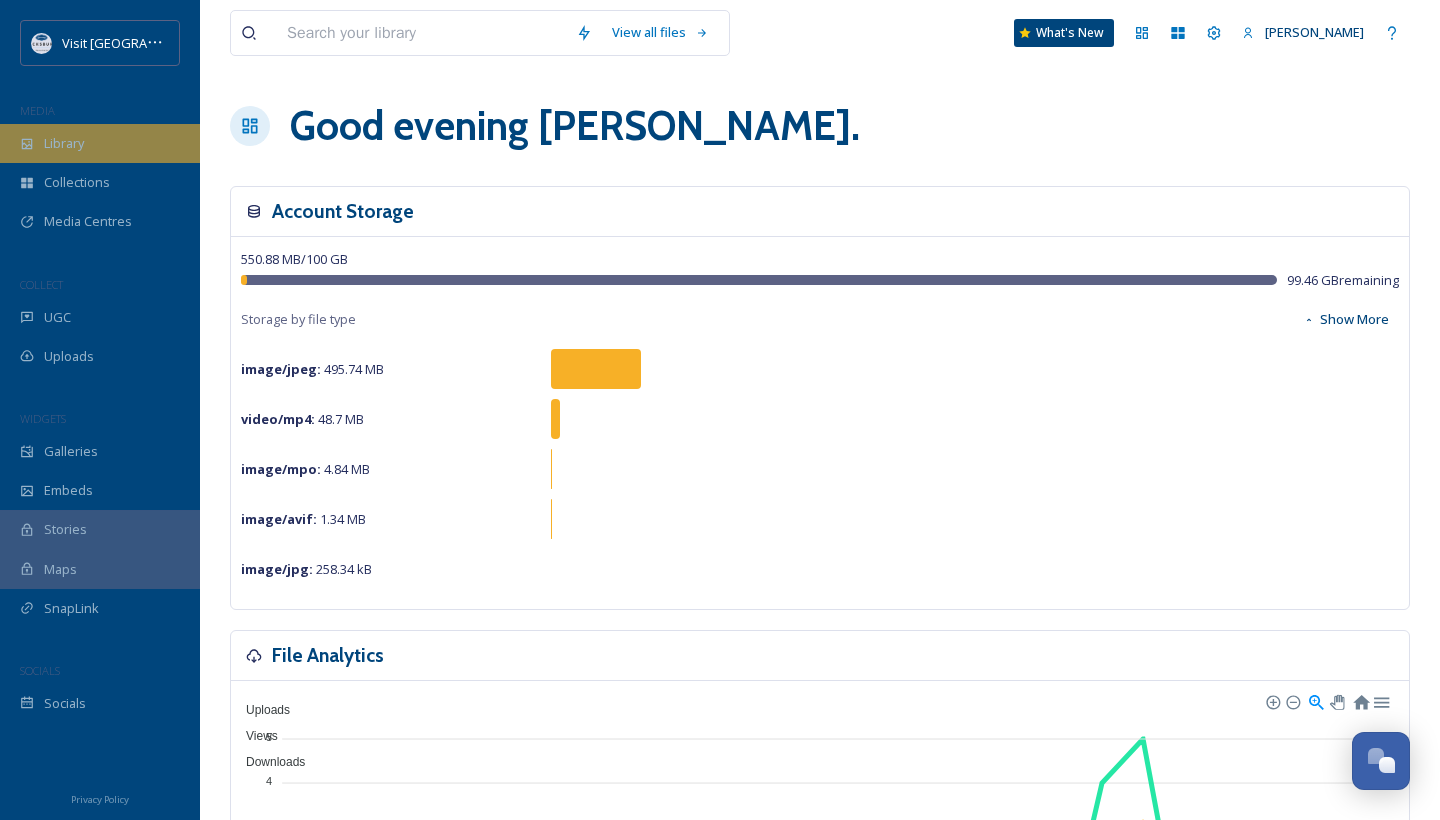 click on "Library" at bounding box center [100, 143] 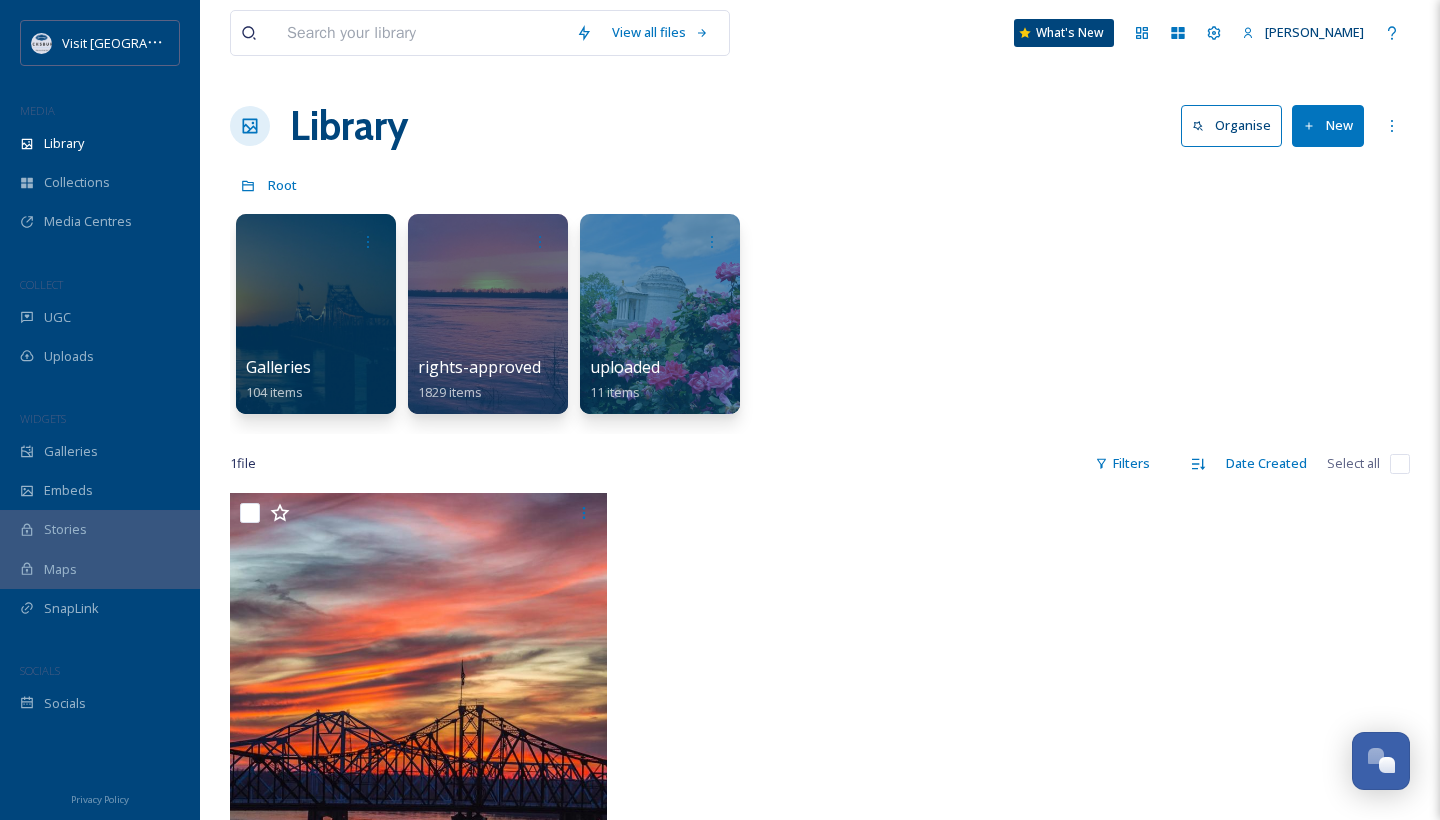 click at bounding box center [421, 33] 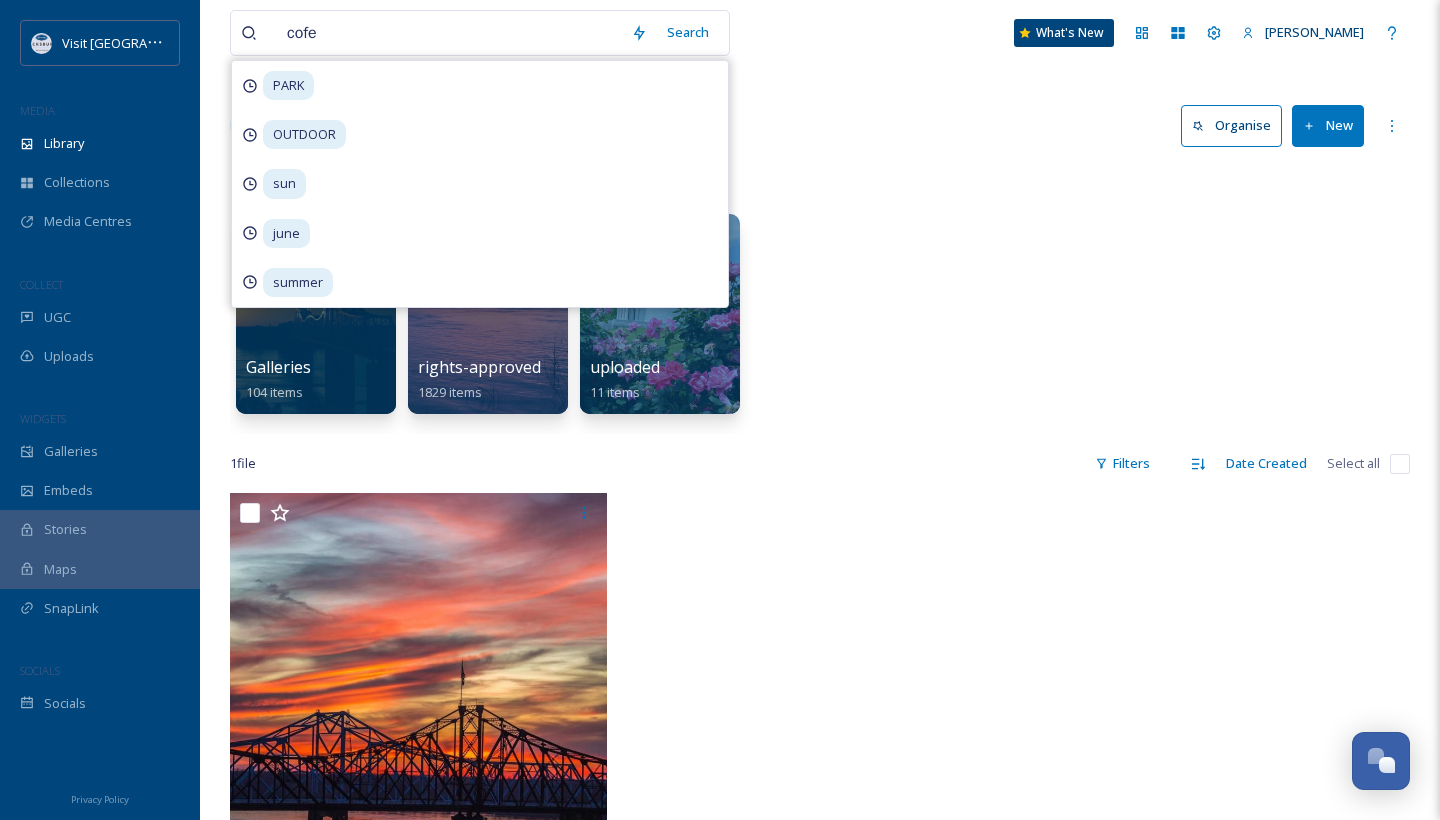 type on "cofee" 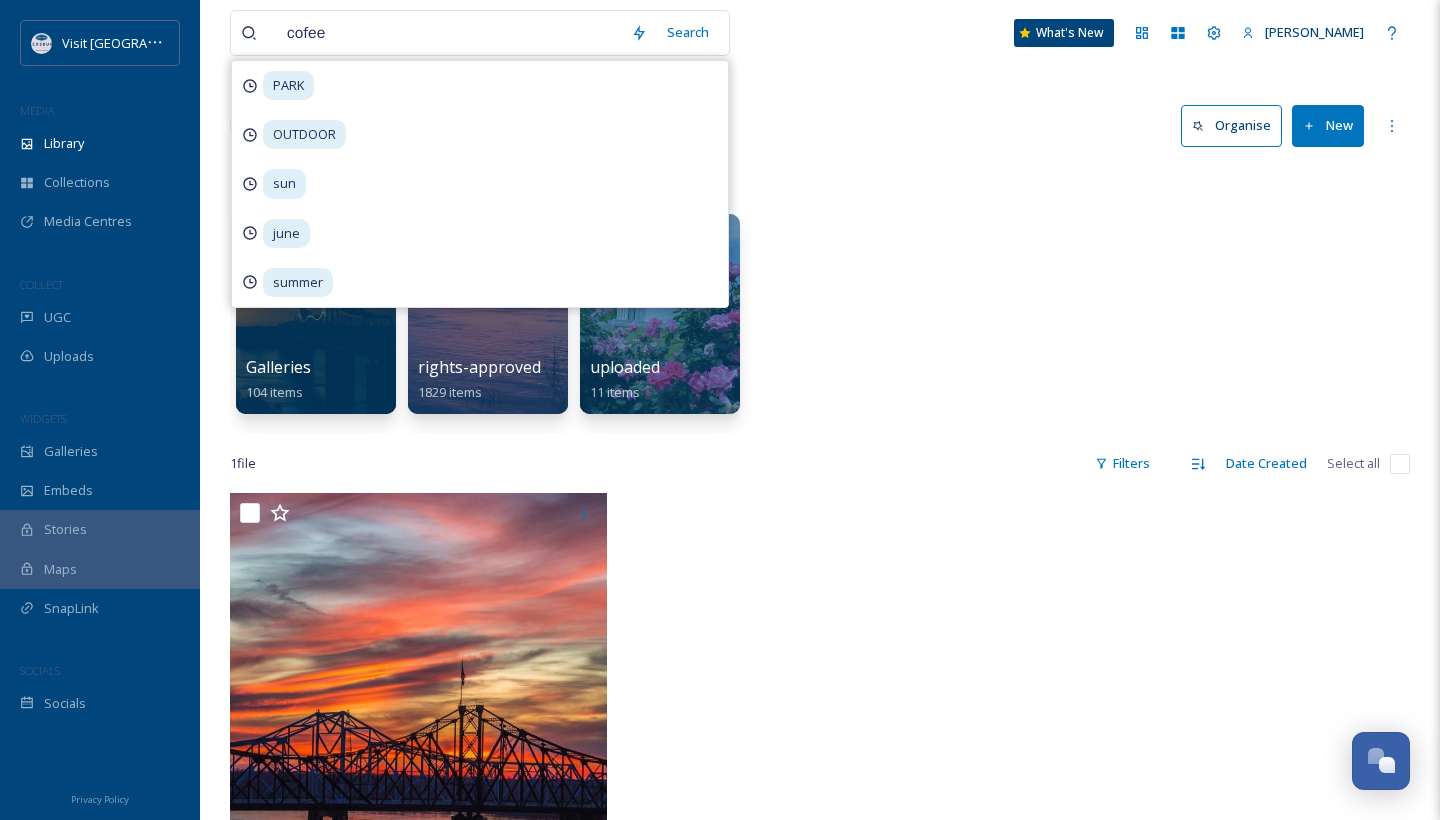 type 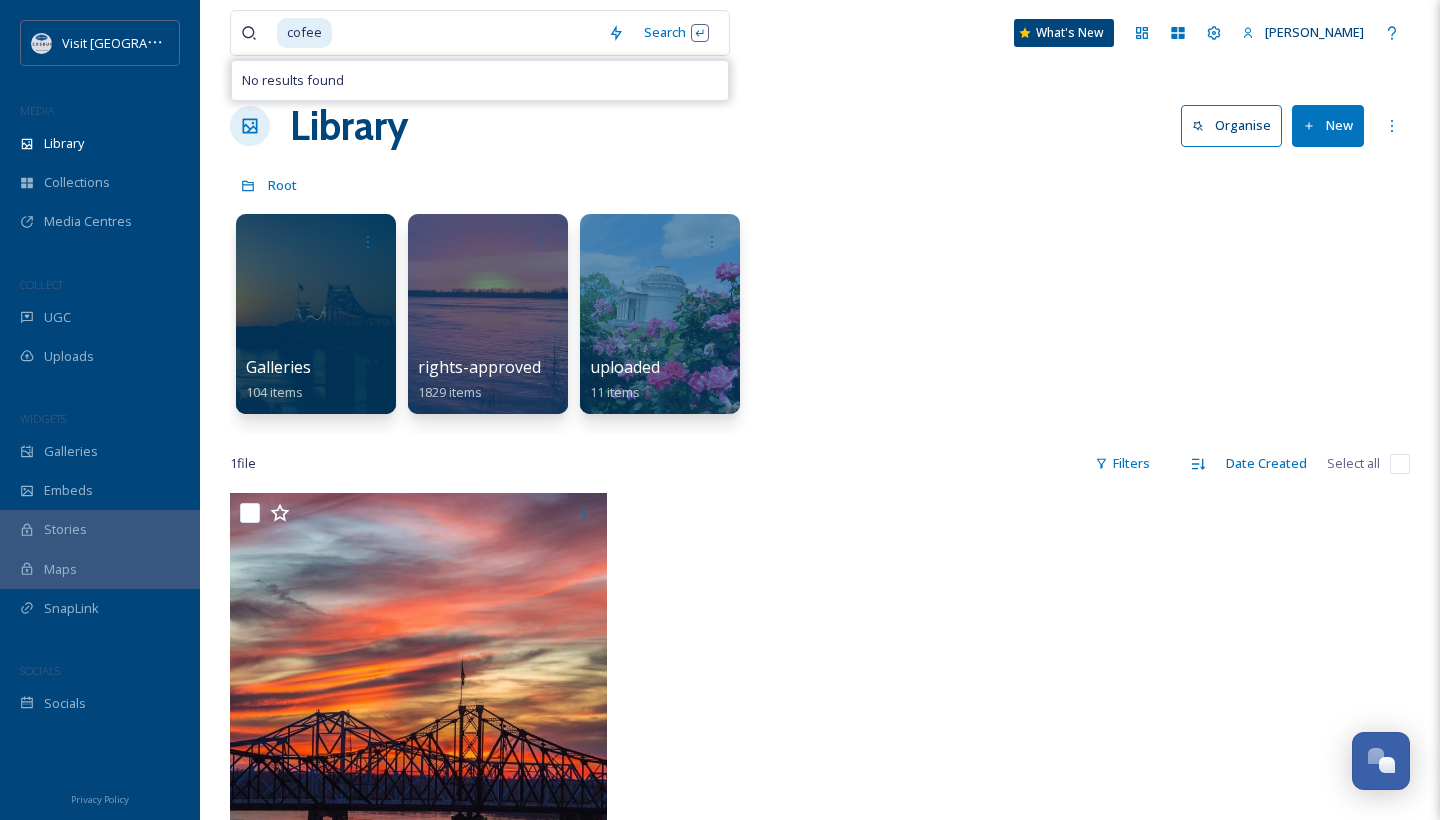 click at bounding box center [466, 33] 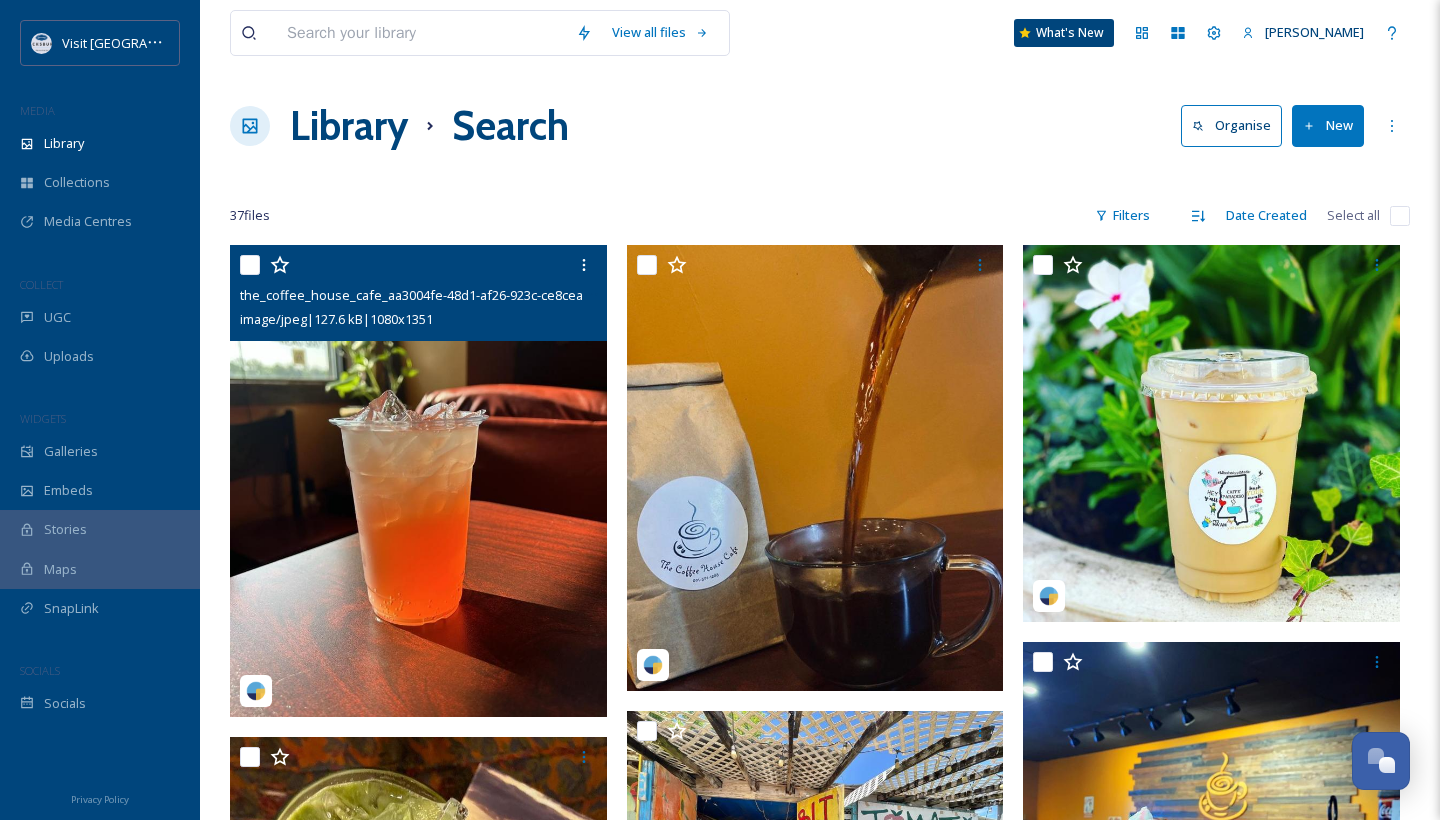scroll, scrollTop: 0, scrollLeft: 0, axis: both 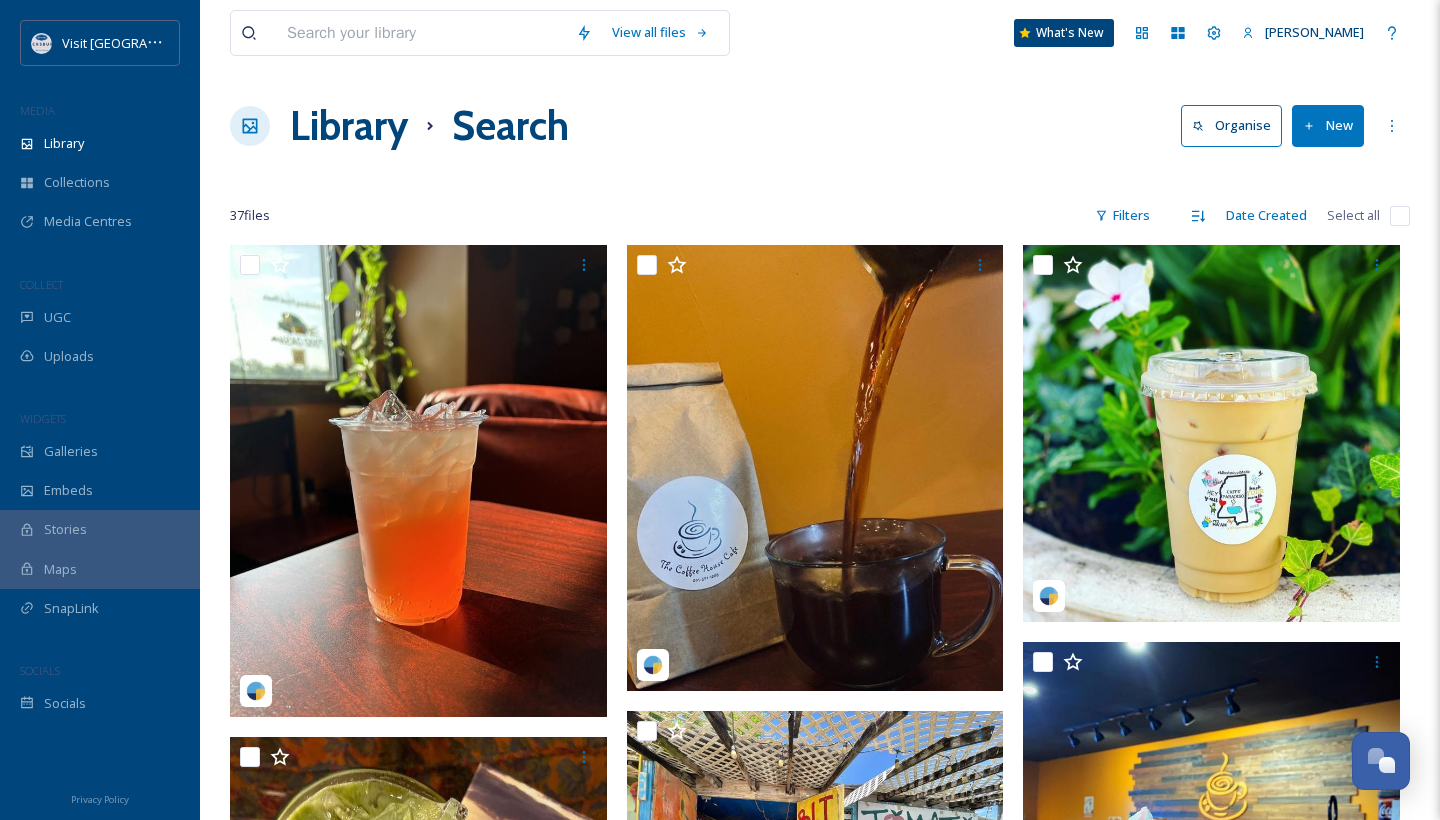 click at bounding box center (421, 33) 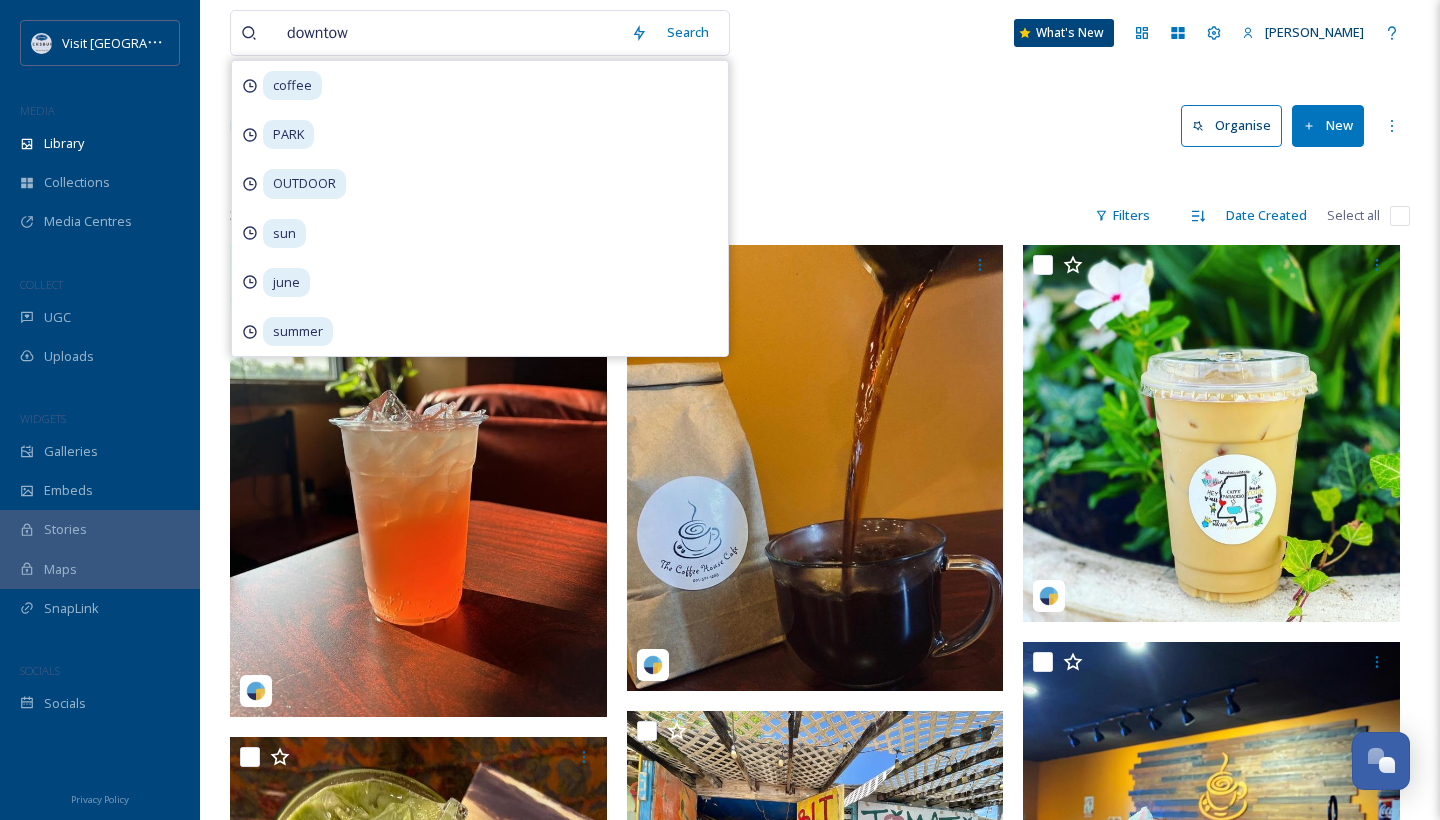 type on "downtown" 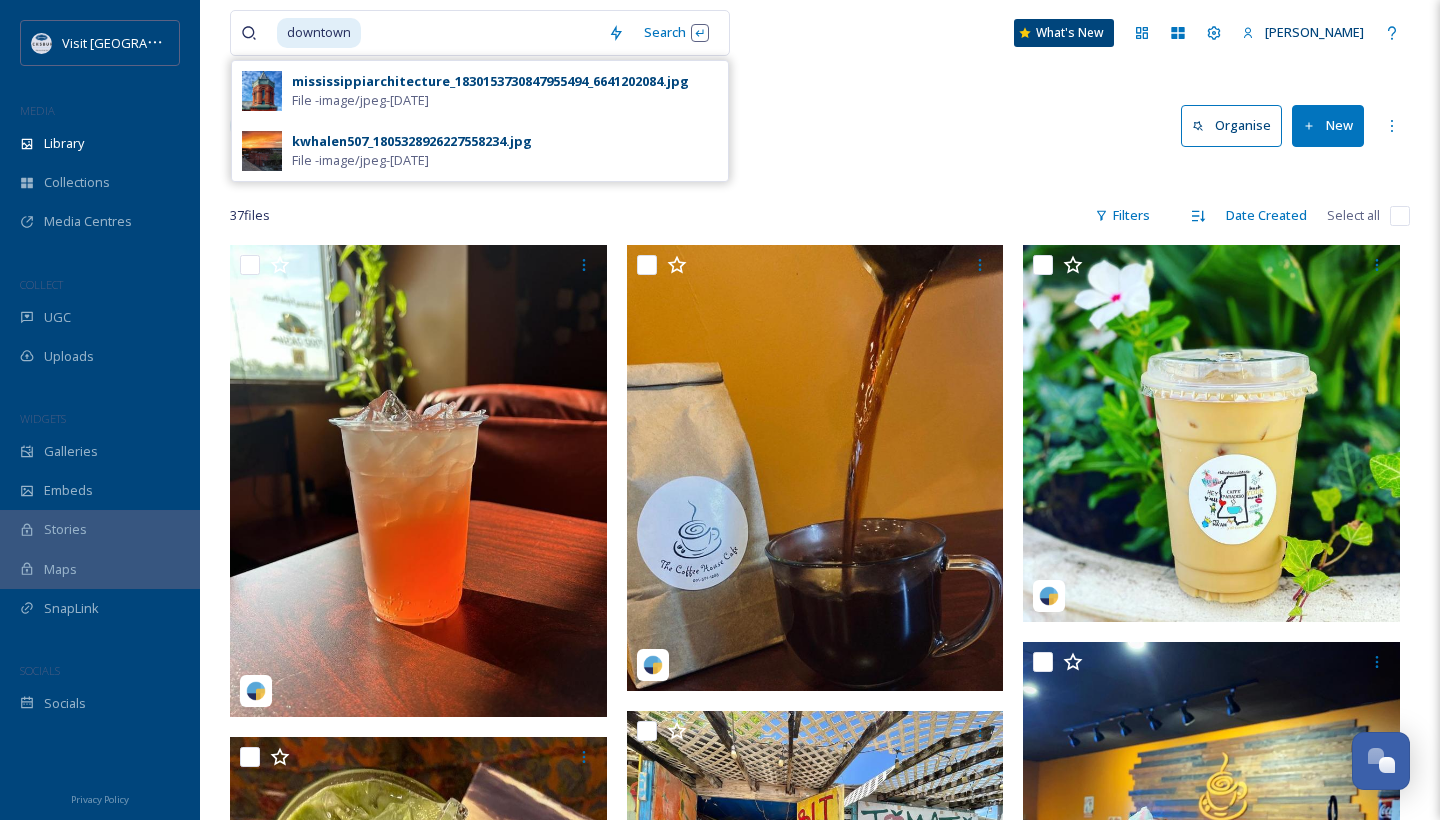 scroll, scrollTop: 0, scrollLeft: 0, axis: both 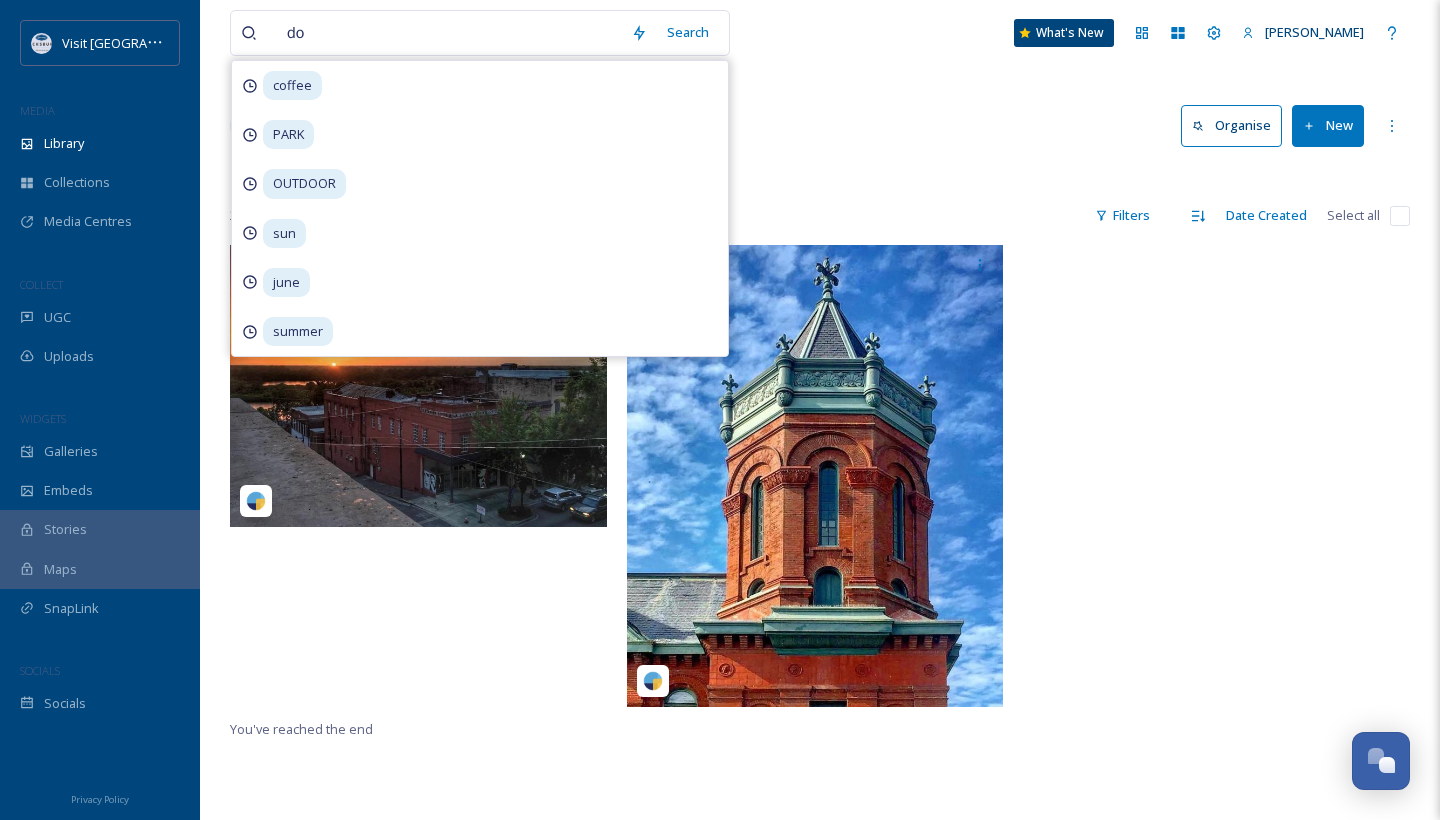 type on "d" 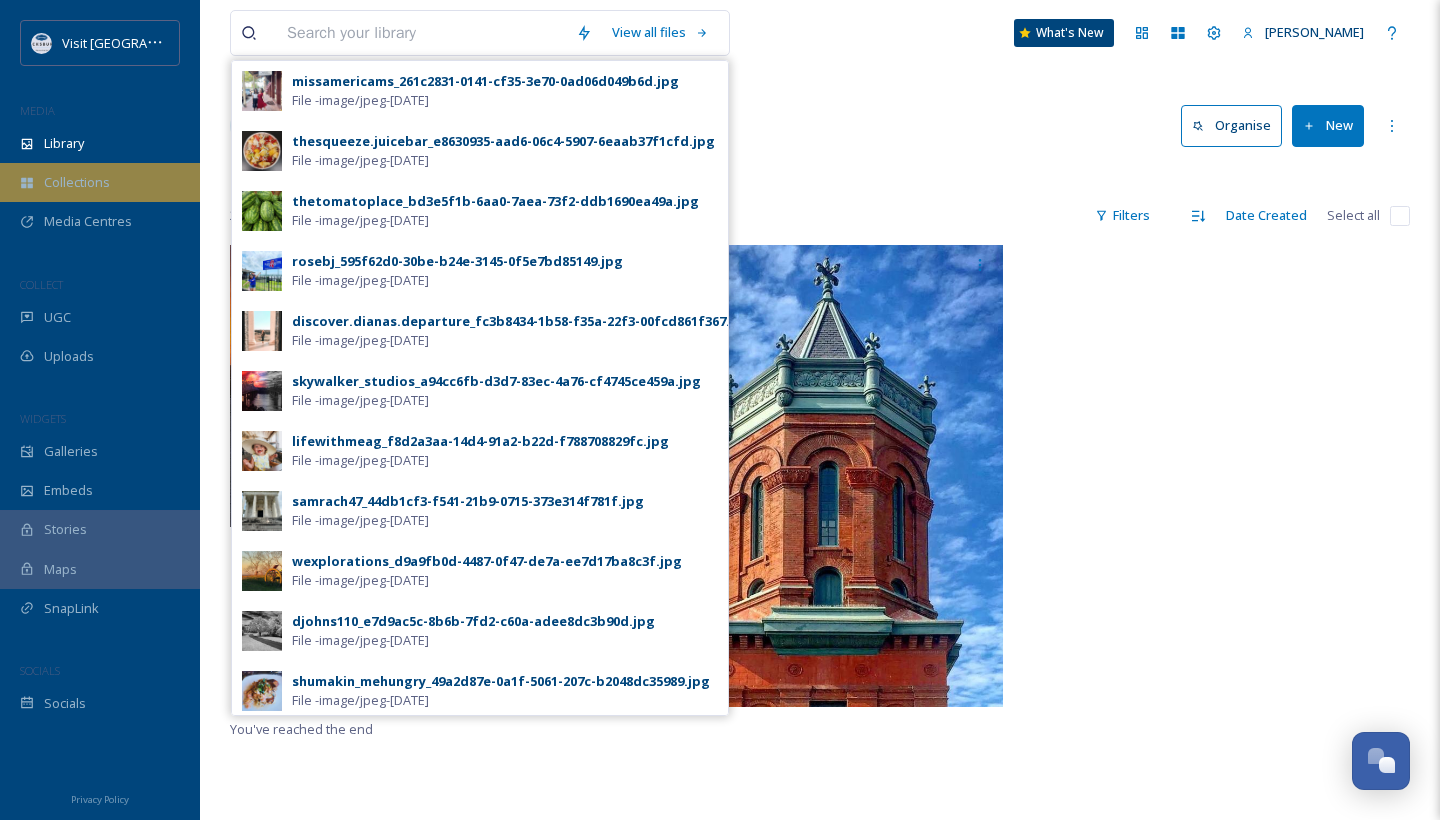 type 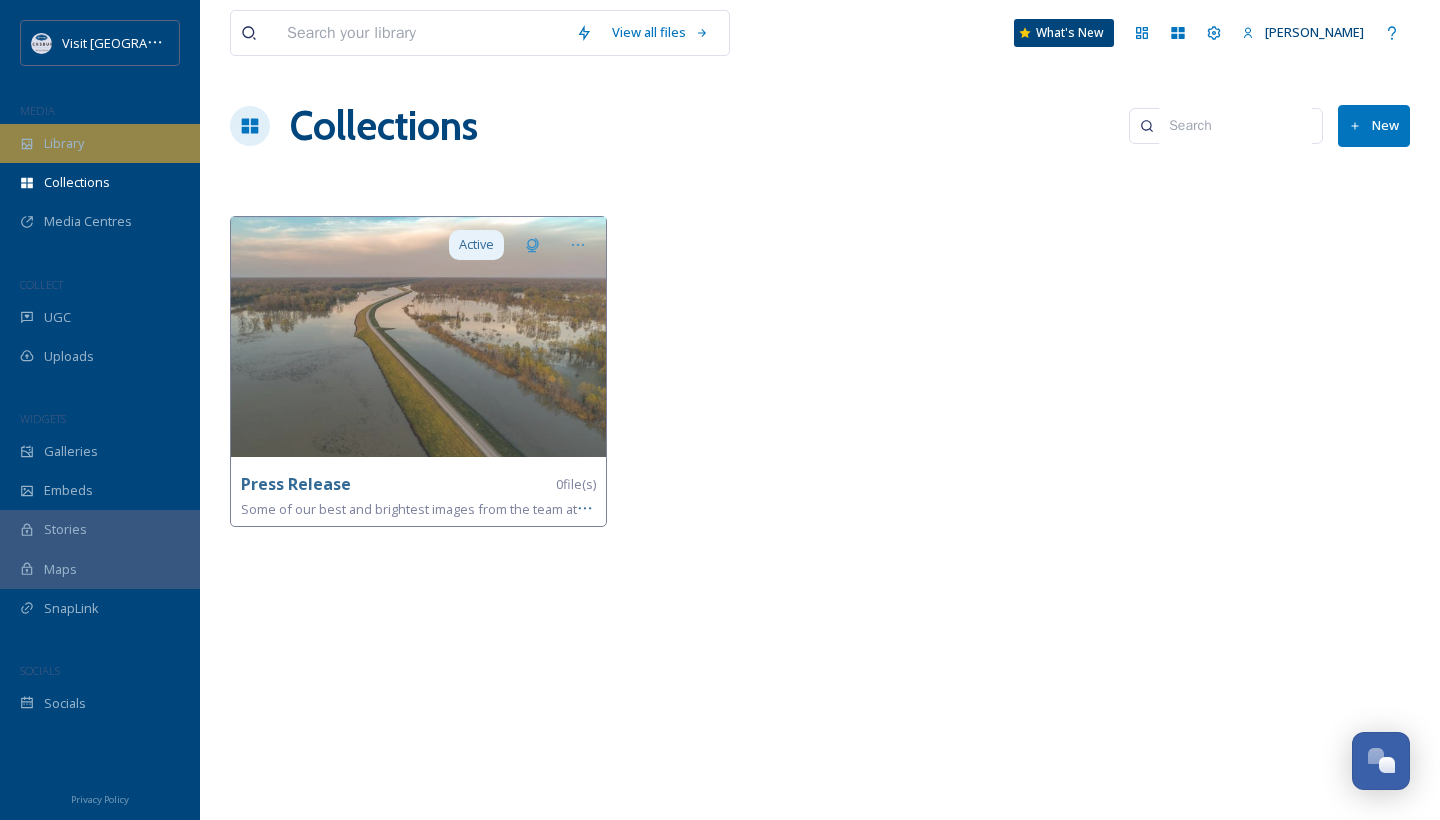click on "Library" at bounding box center [100, 143] 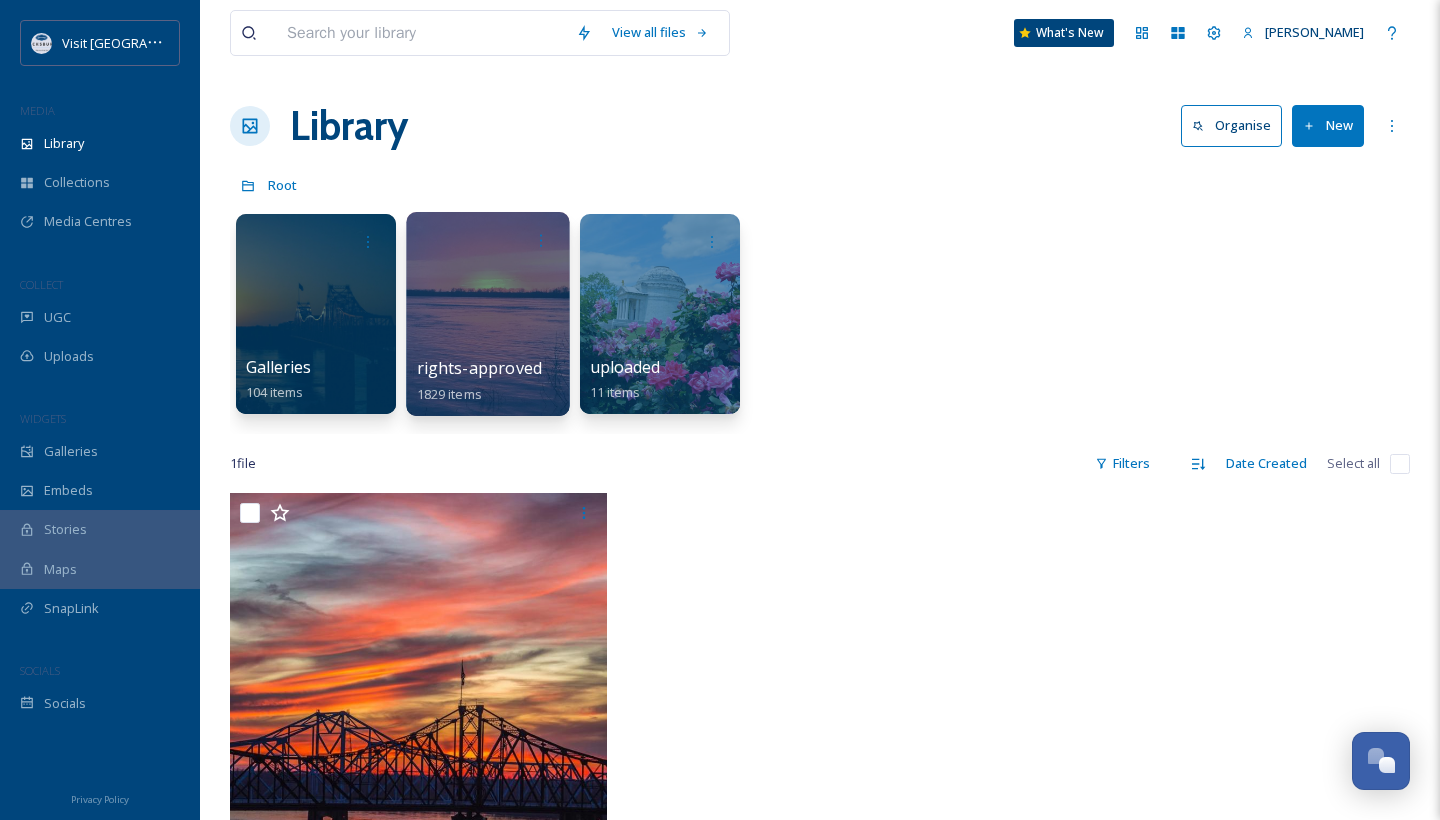 click on "rights-approved" at bounding box center [479, 368] 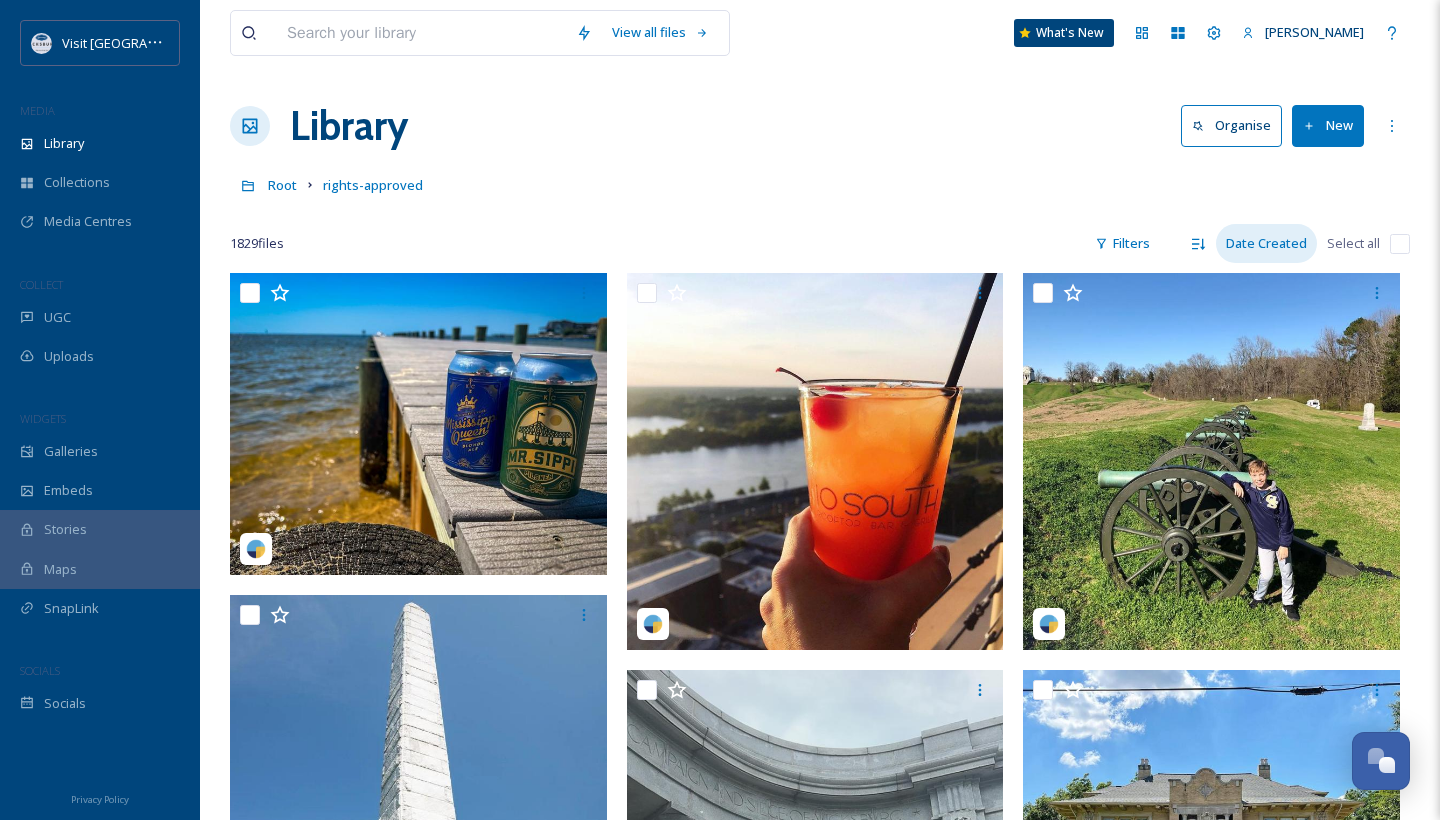 click on "Date Created" at bounding box center (1266, 243) 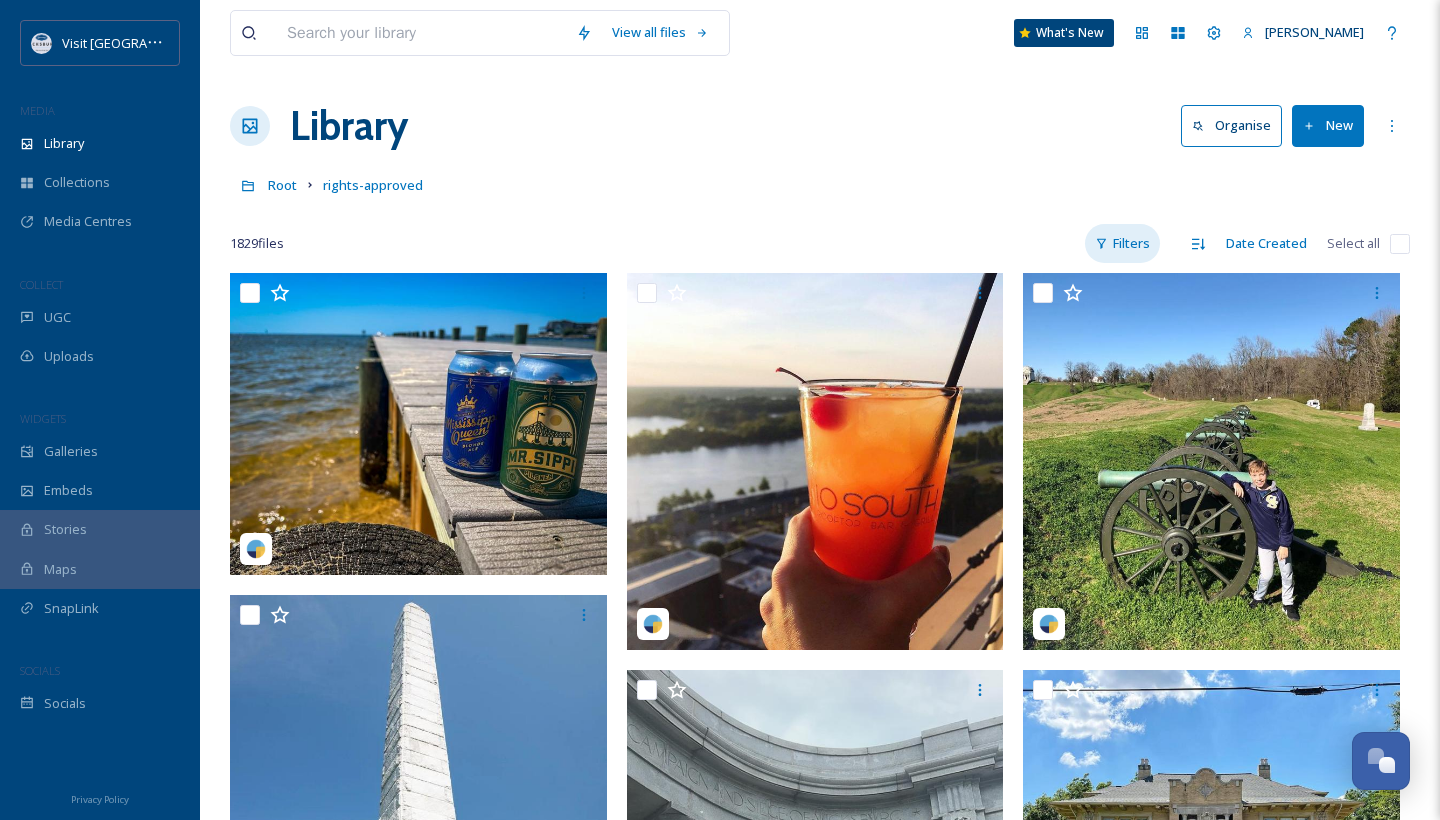click on "Filters" at bounding box center (1122, 243) 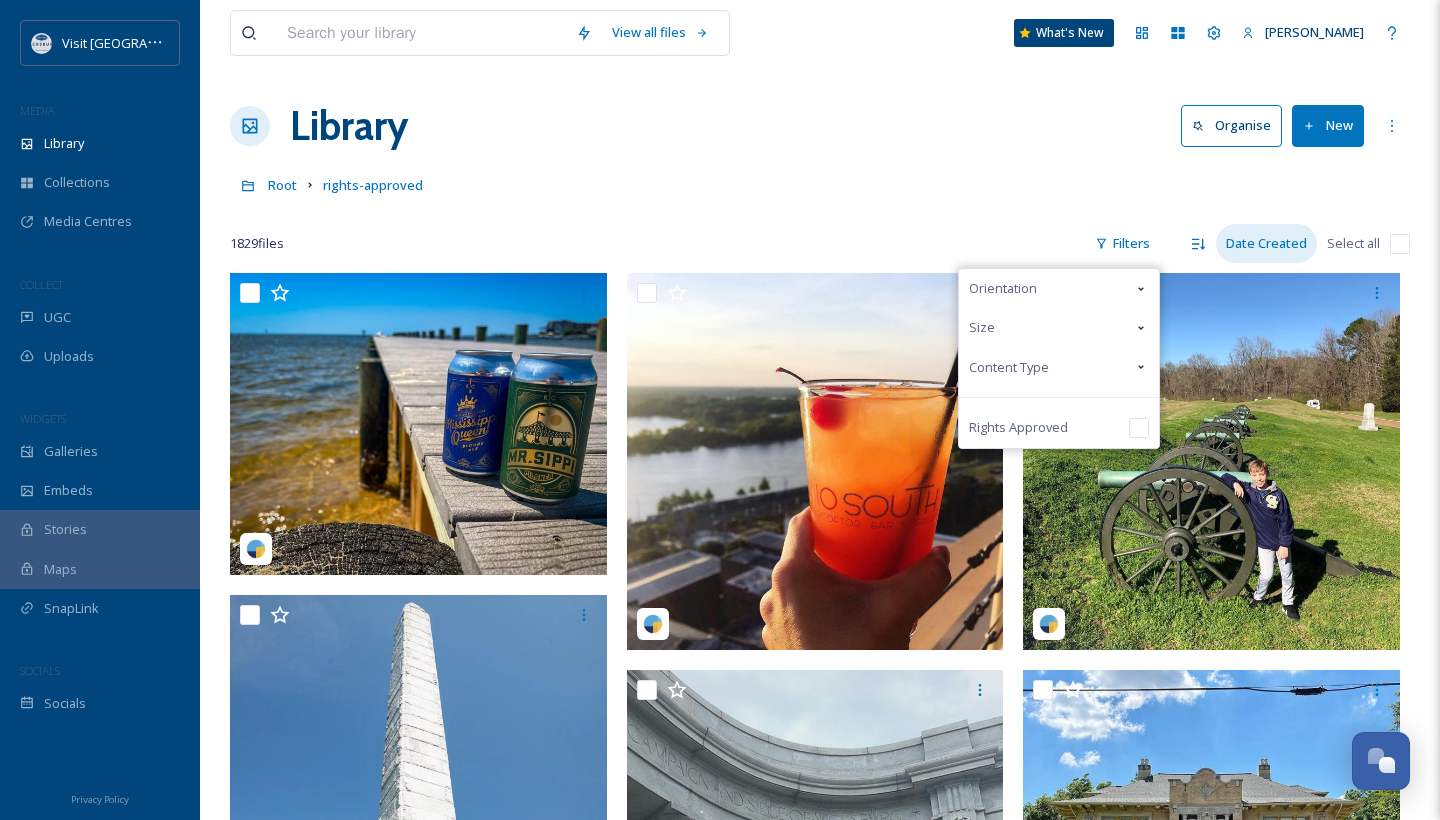 click on "Date Created" at bounding box center [1266, 243] 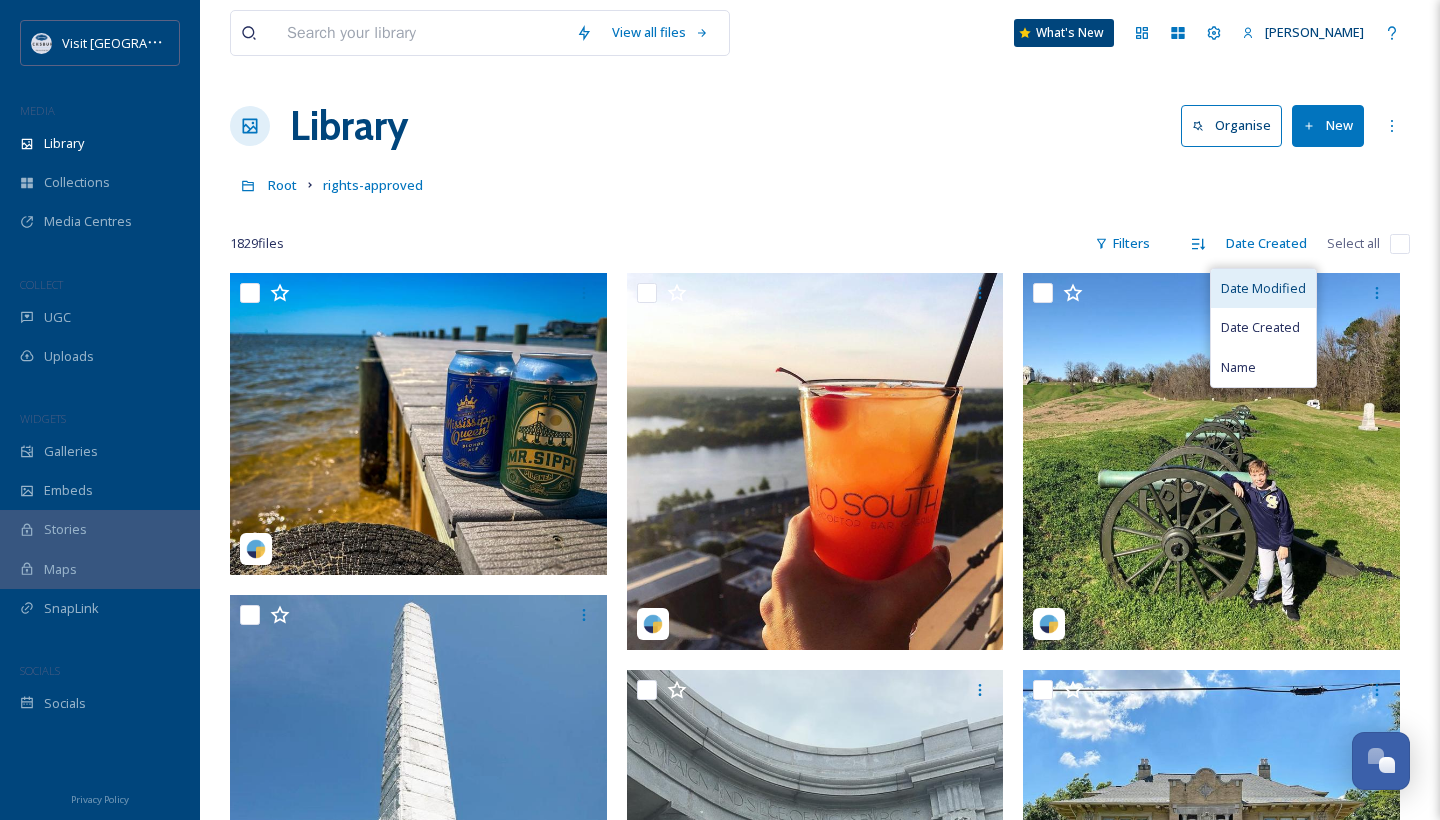 click on "Date Modified" at bounding box center [1263, 288] 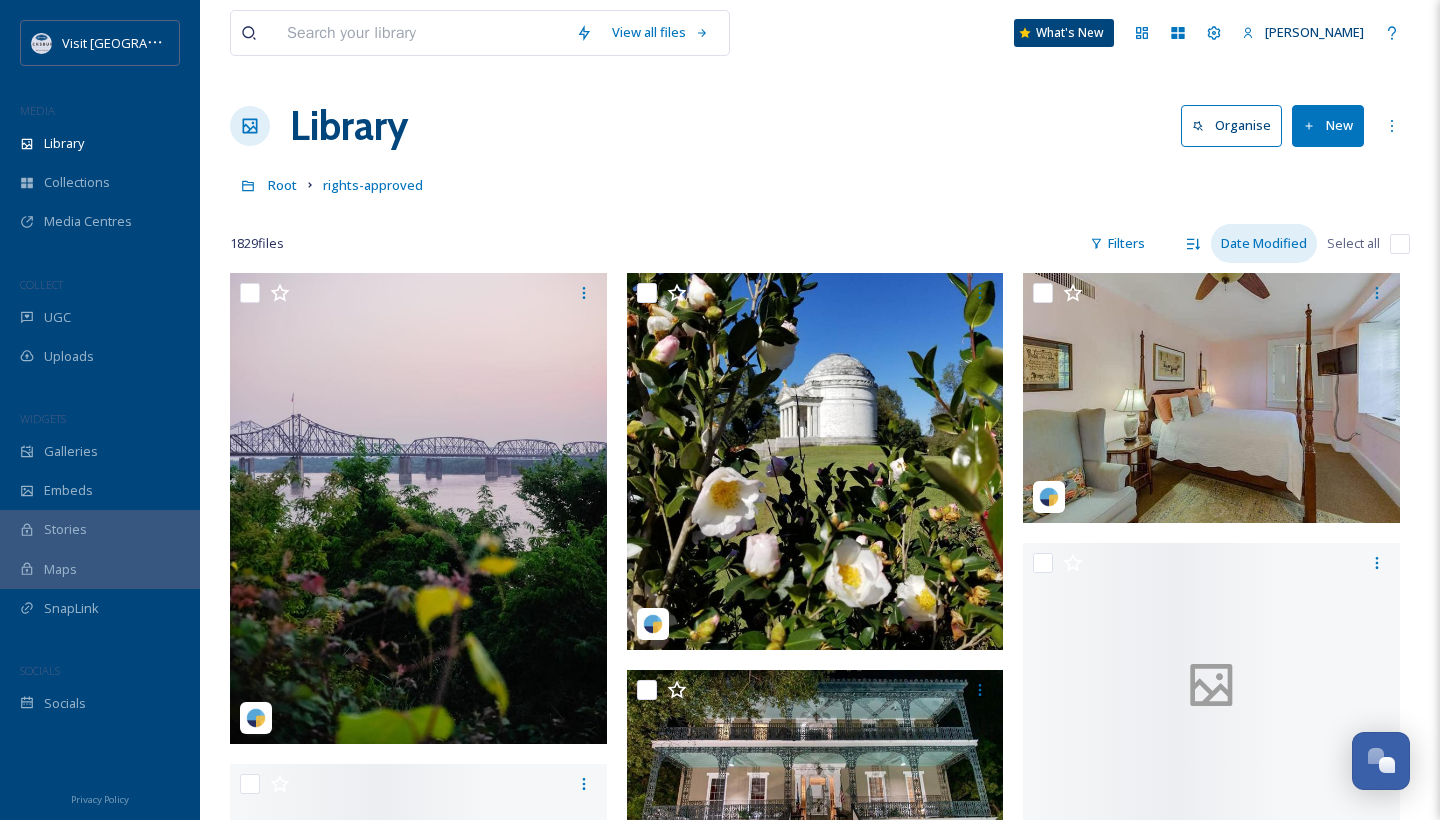 click on "Date Modified" at bounding box center [1264, 243] 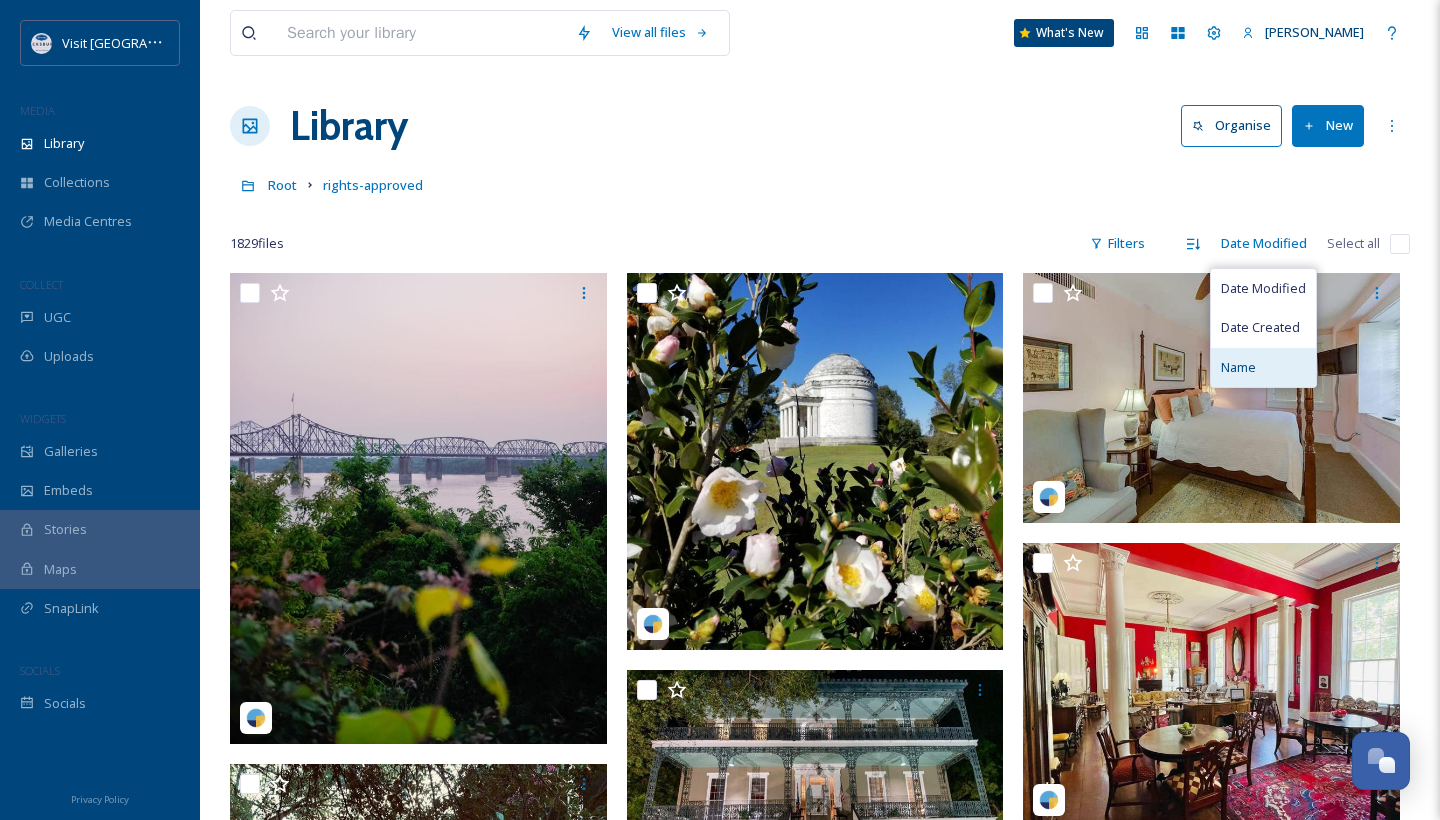 click on "Name" at bounding box center (1238, 367) 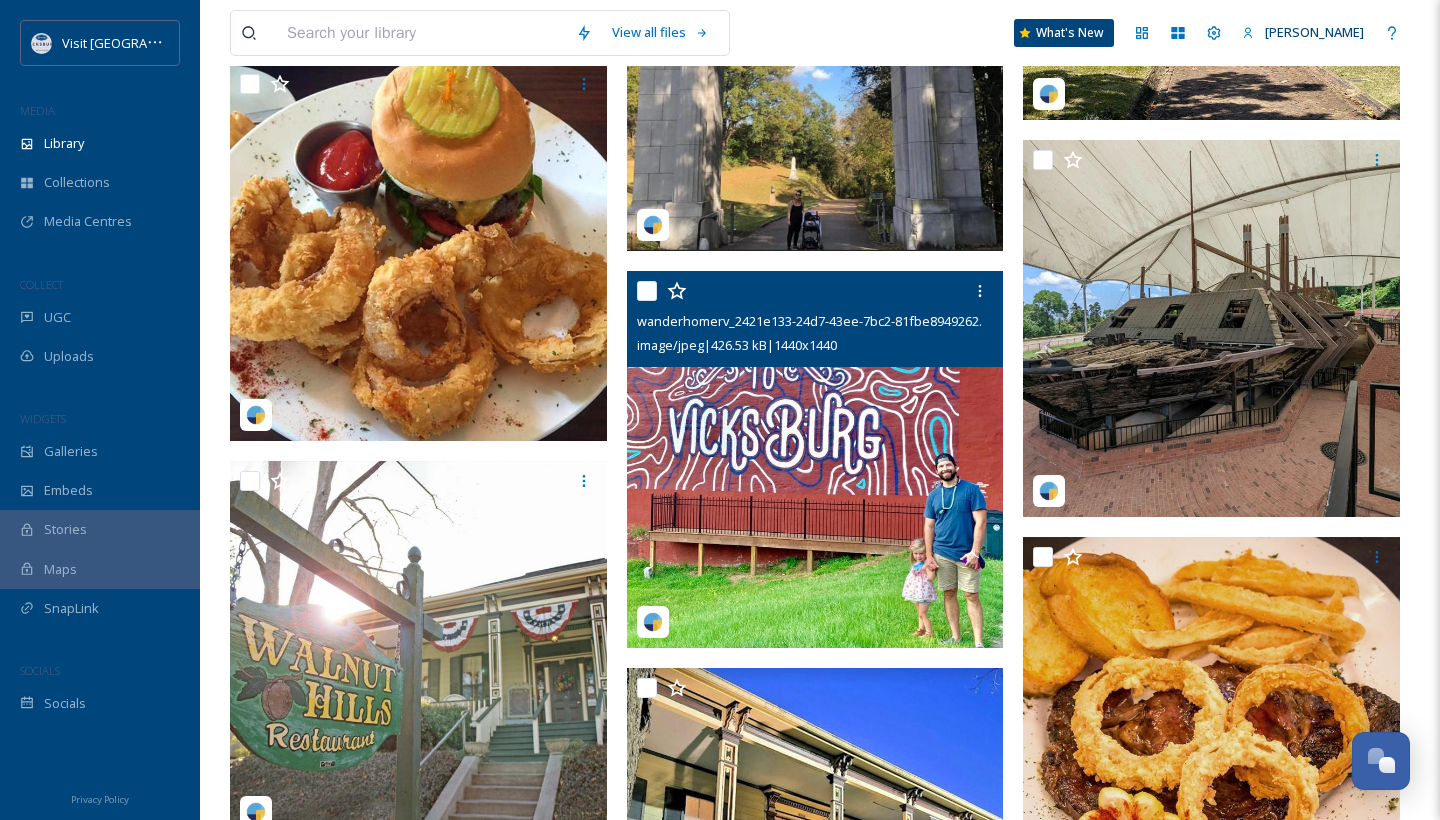 scroll, scrollTop: 6234, scrollLeft: 0, axis: vertical 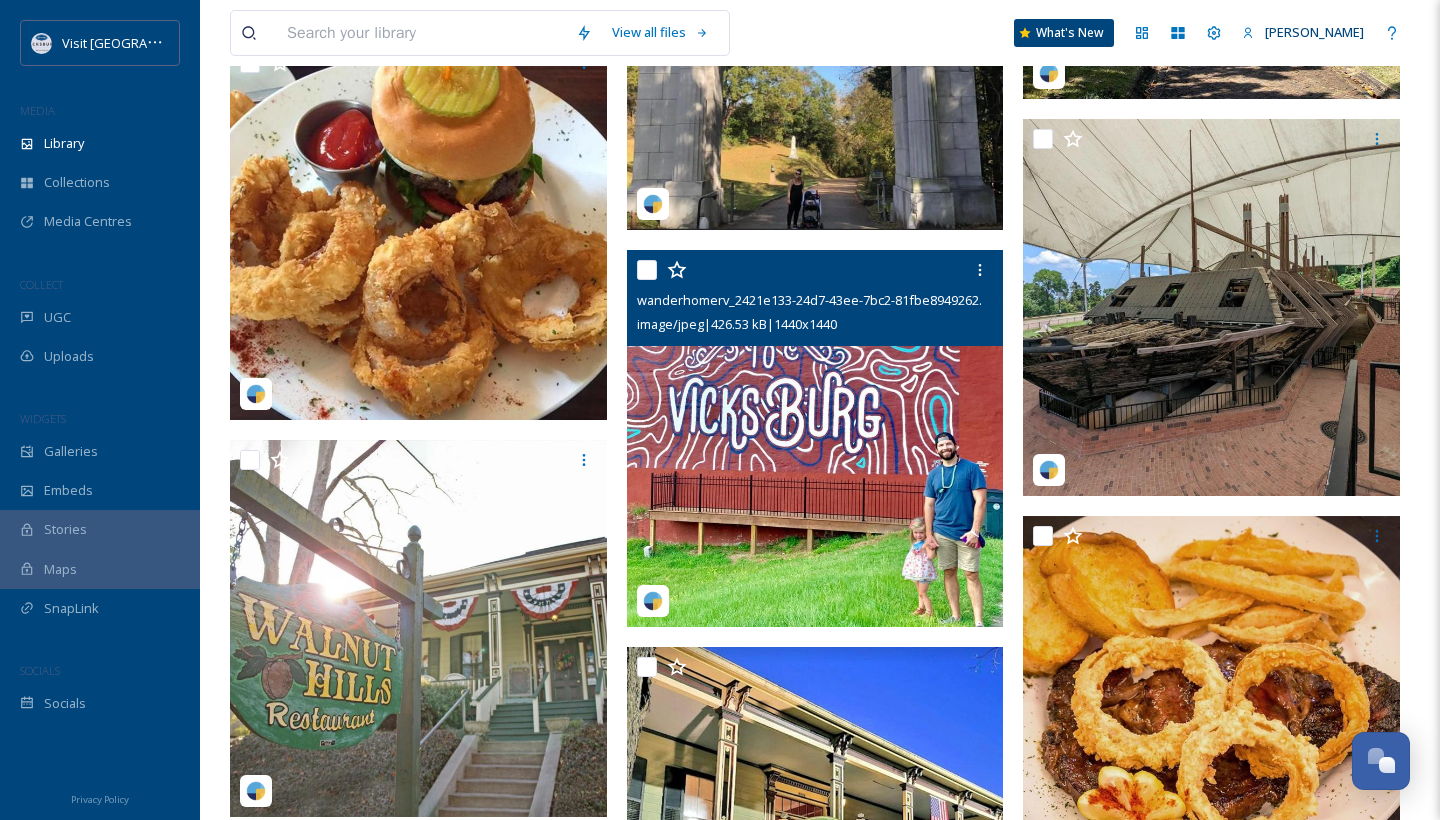 click at bounding box center [815, 438] 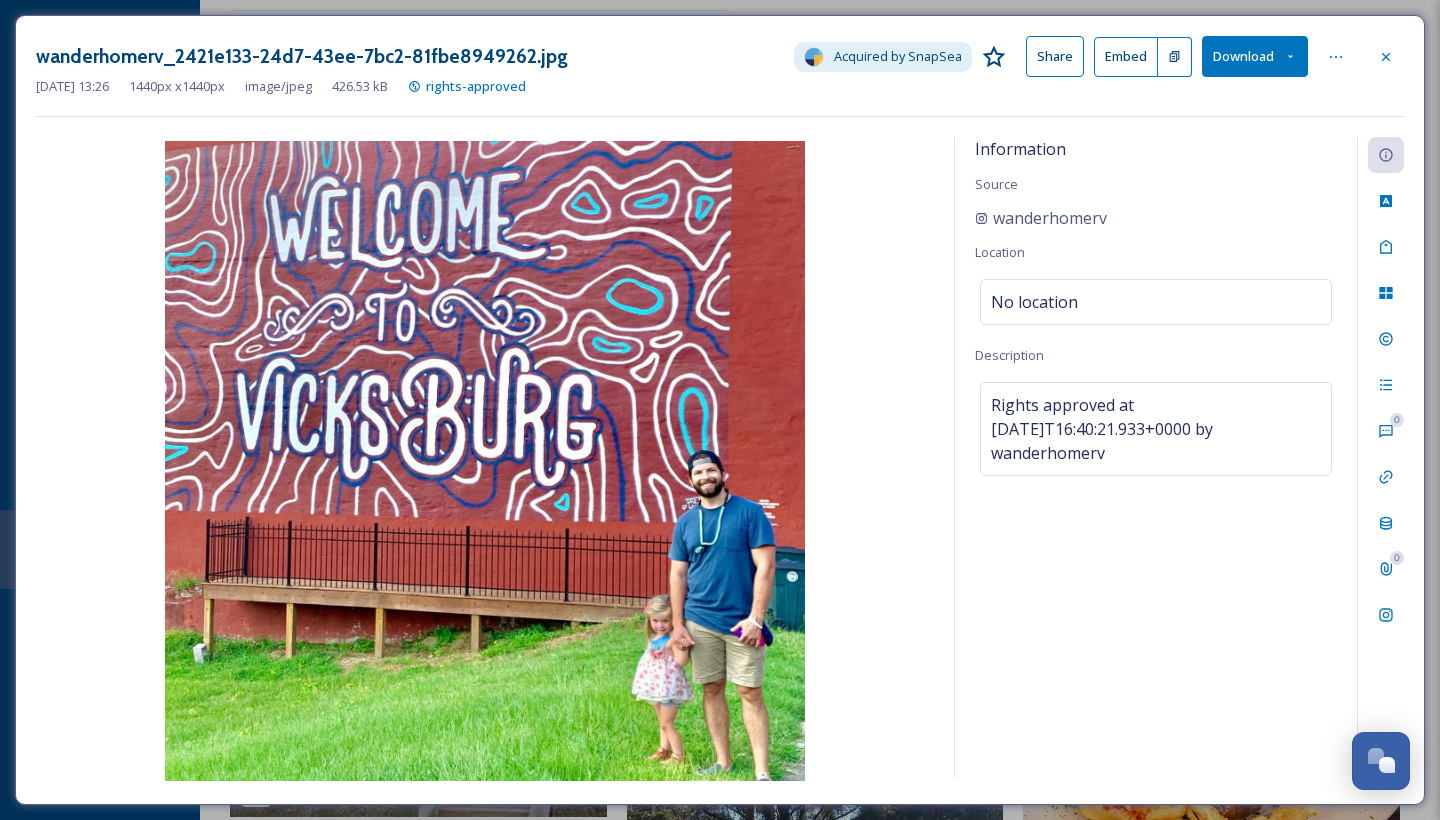 click on "Download" at bounding box center [1255, 56] 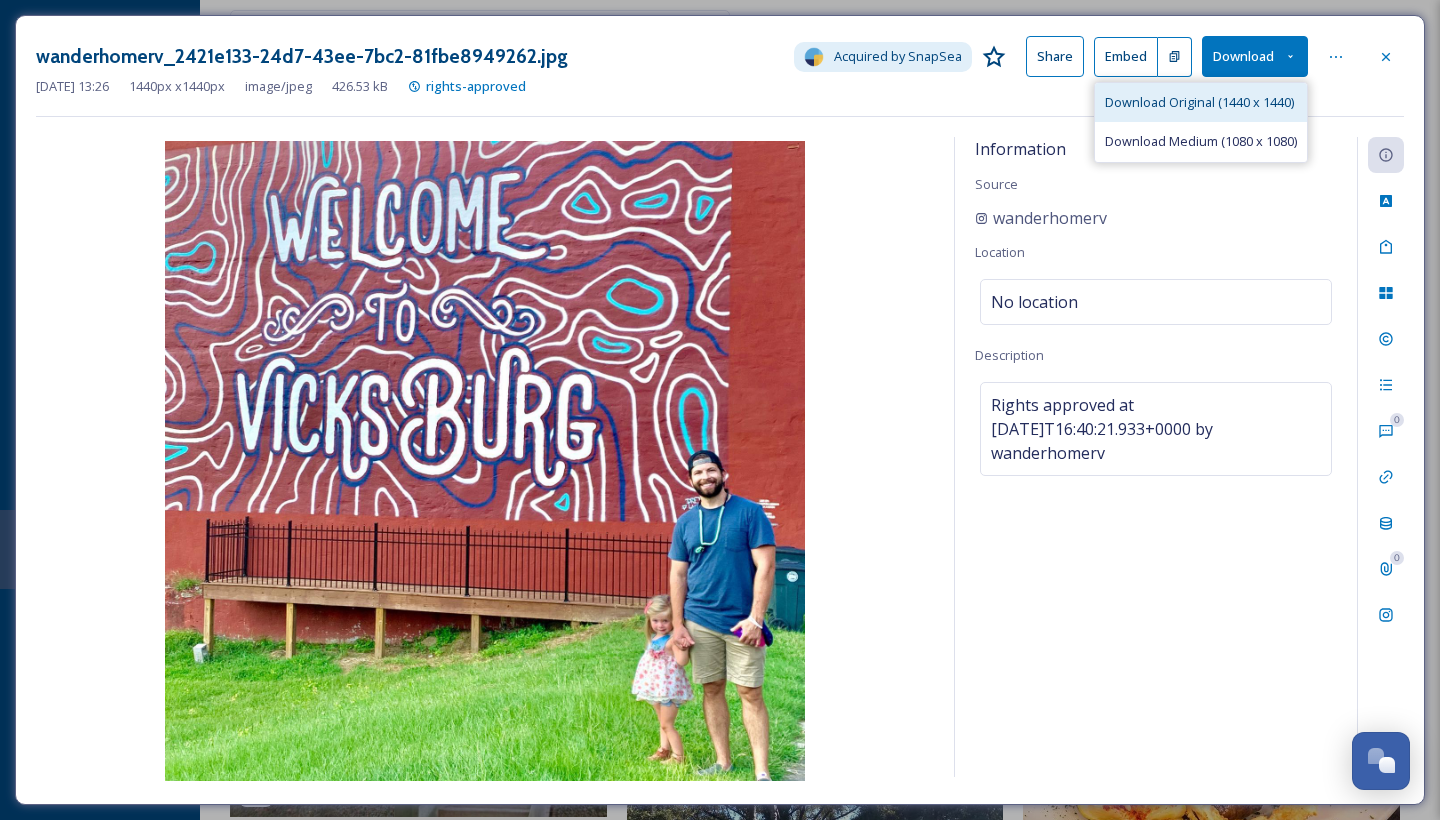 click on "Download Original (1440 x 1440)" at bounding box center (1199, 102) 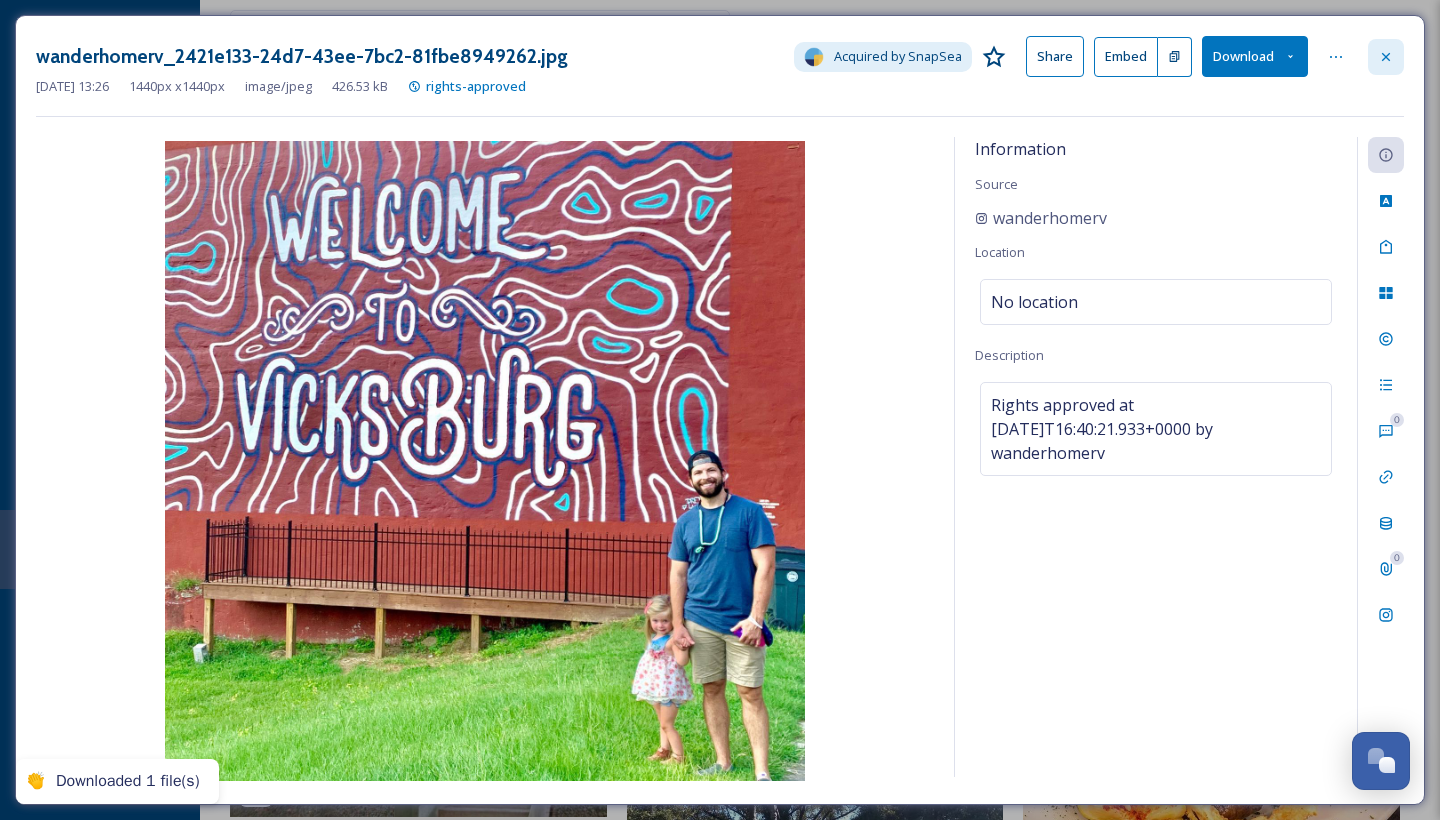 click 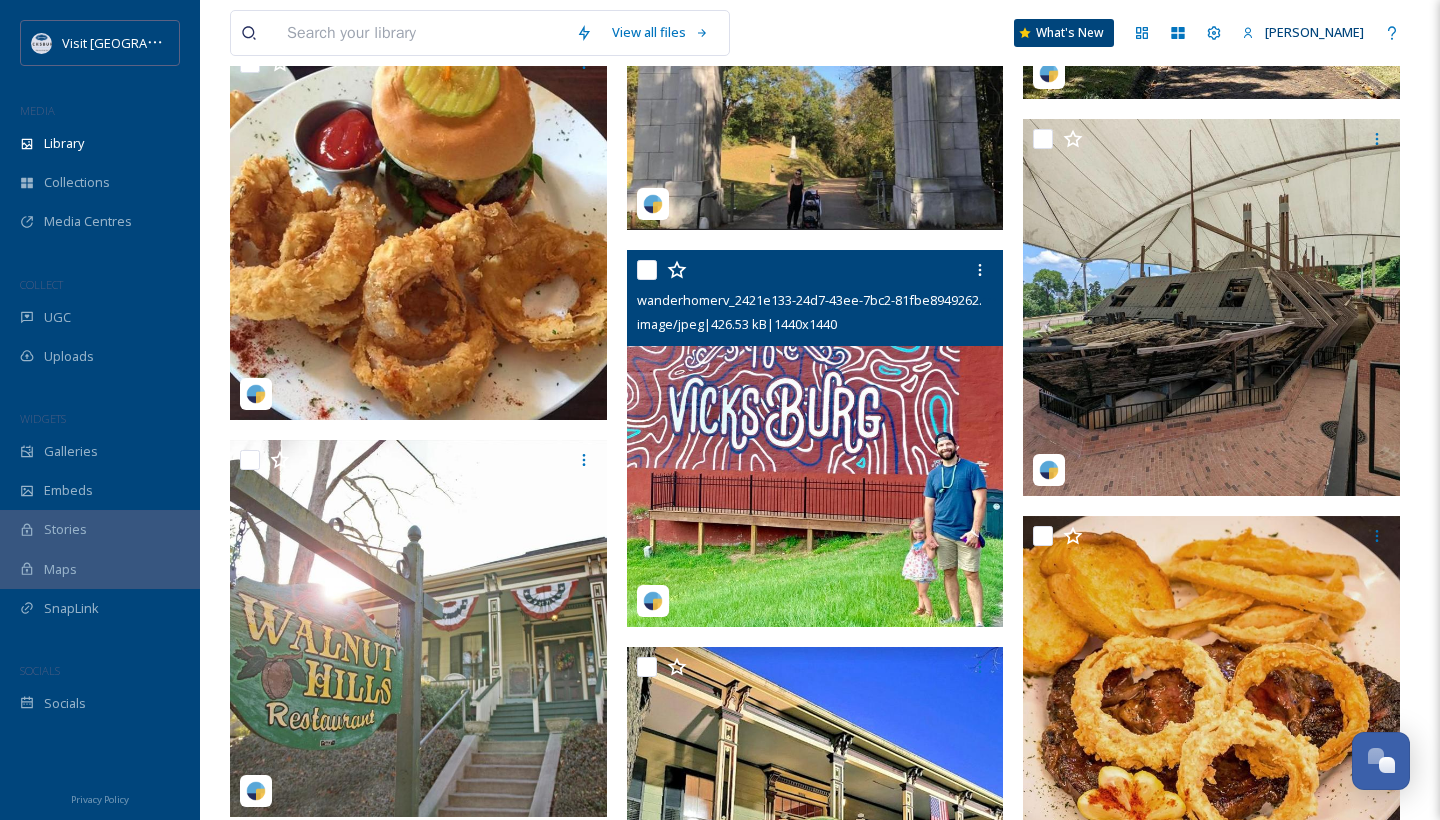 click on "View all files What's New [PERSON_NAME]" at bounding box center (820, 33) 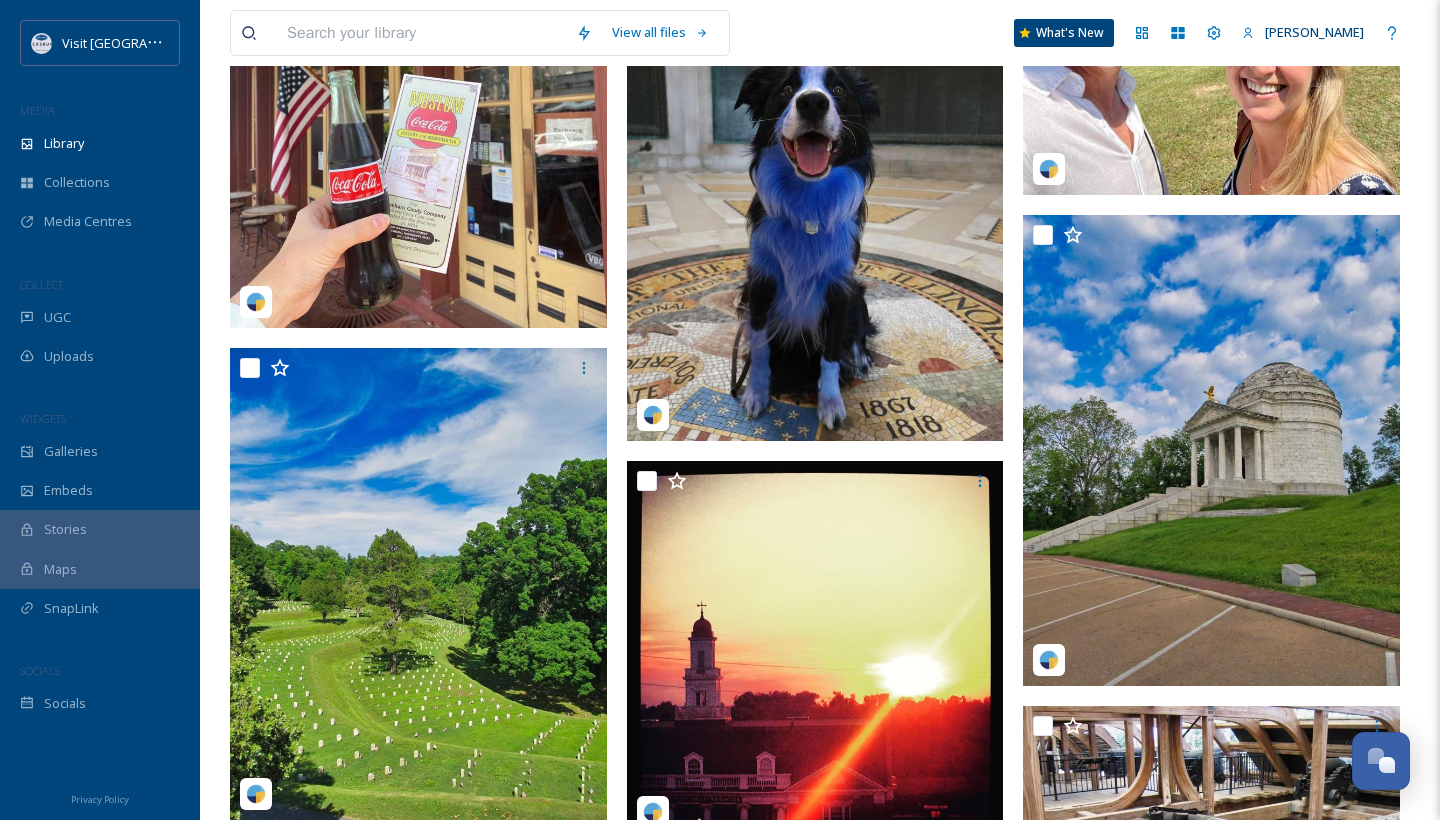 scroll, scrollTop: 8111, scrollLeft: 0, axis: vertical 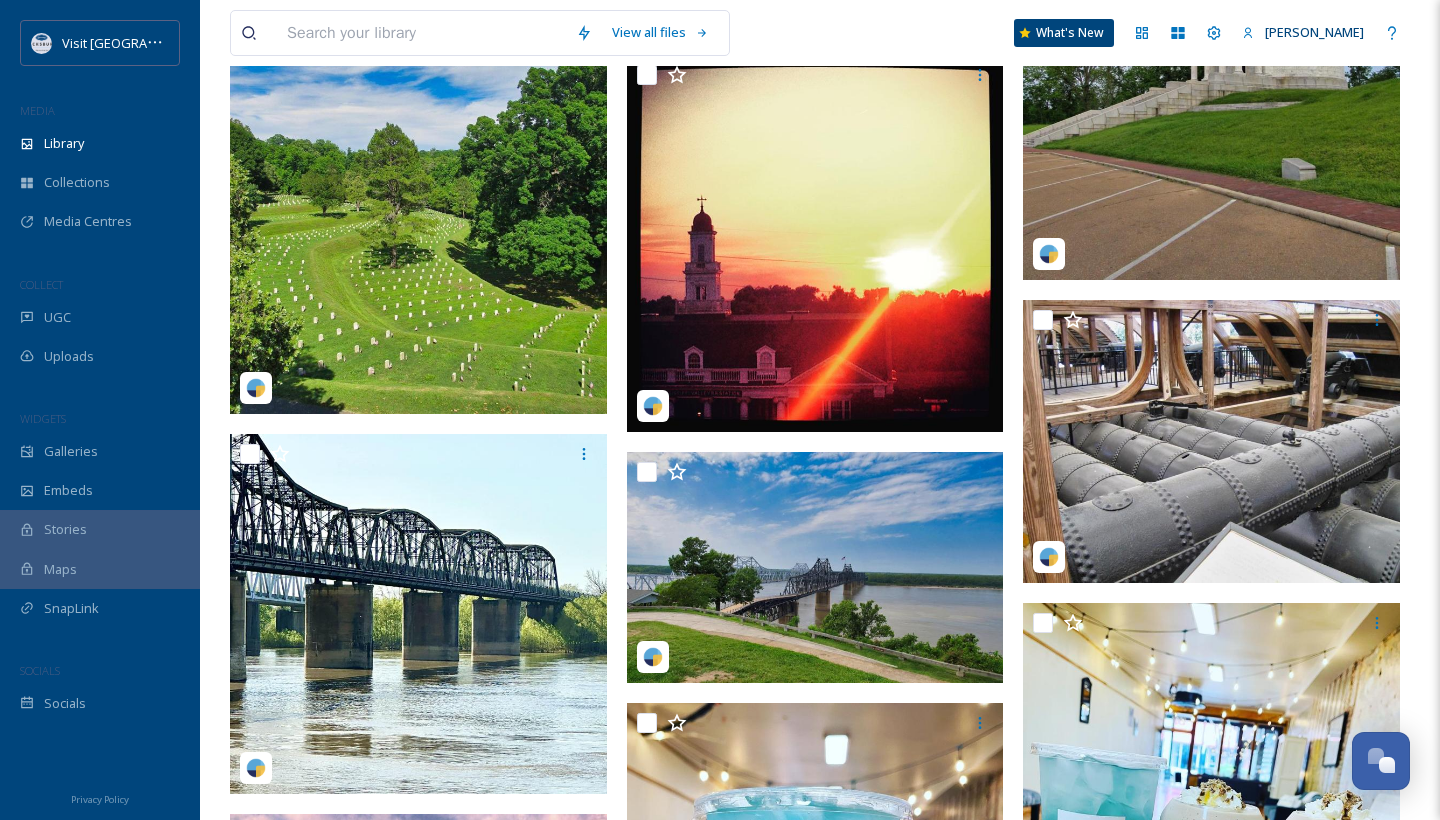 click at bounding box center (418, 177) 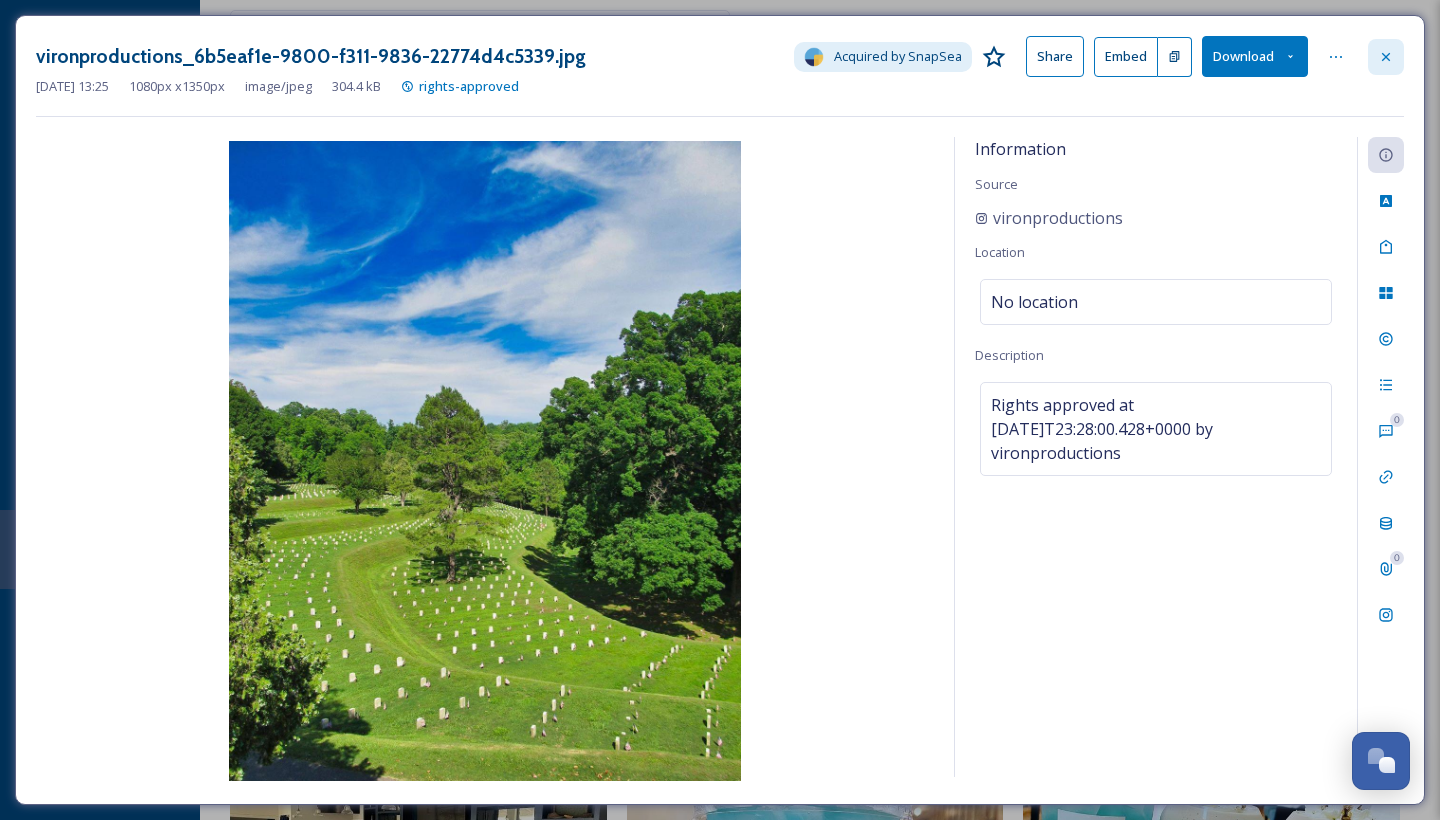 click 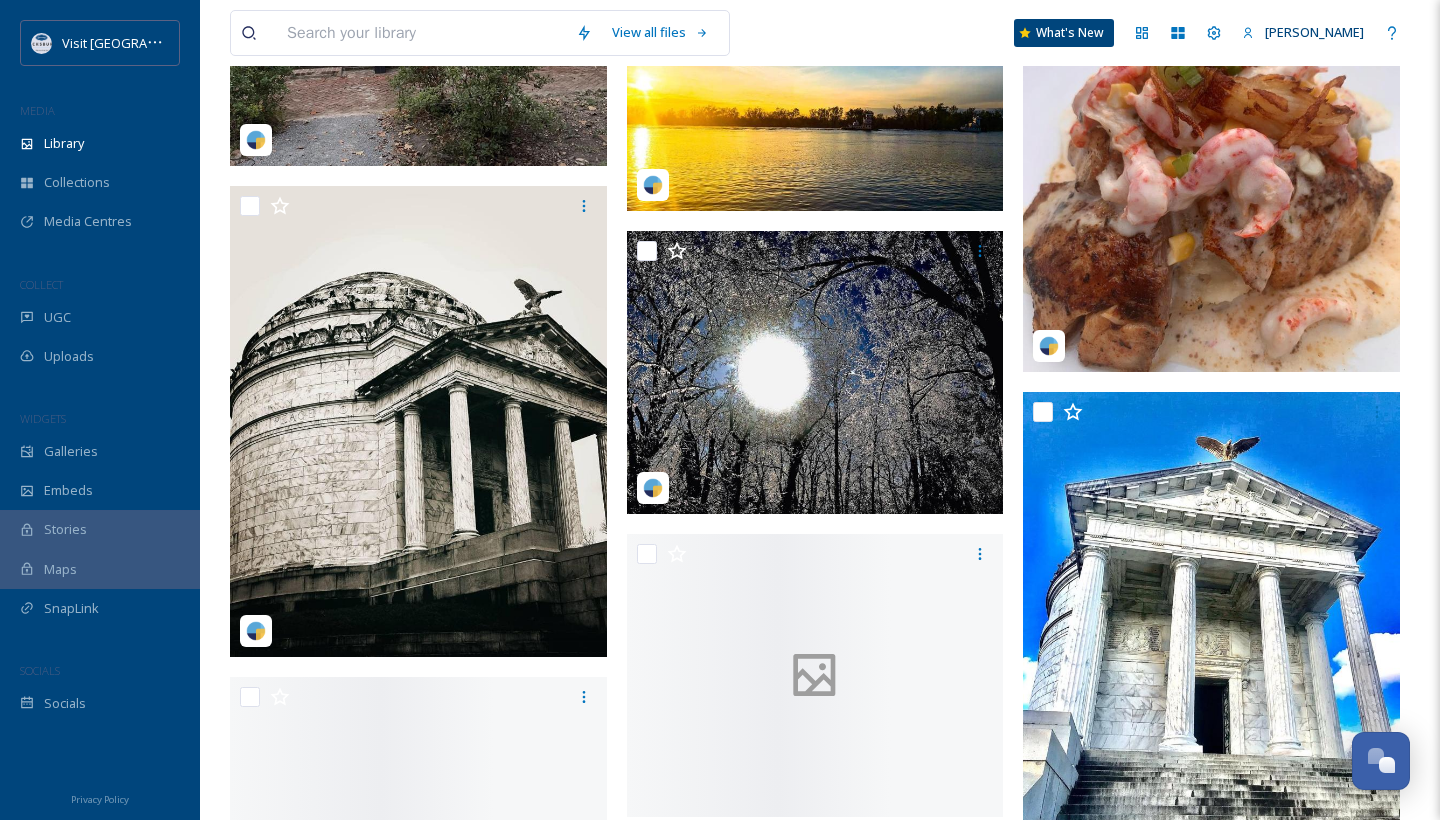 scroll, scrollTop: 11417, scrollLeft: 0, axis: vertical 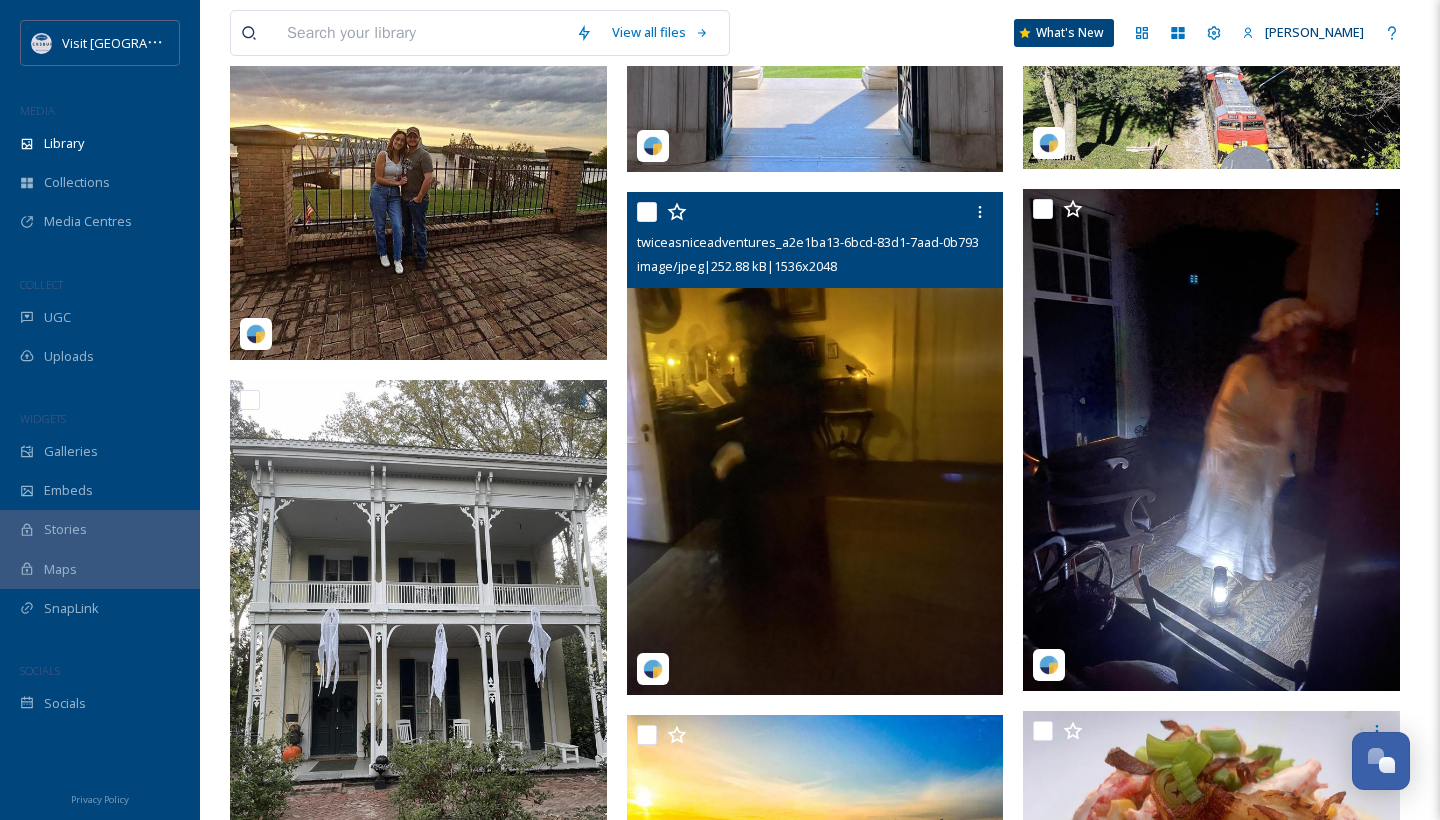 click at bounding box center (815, 443) 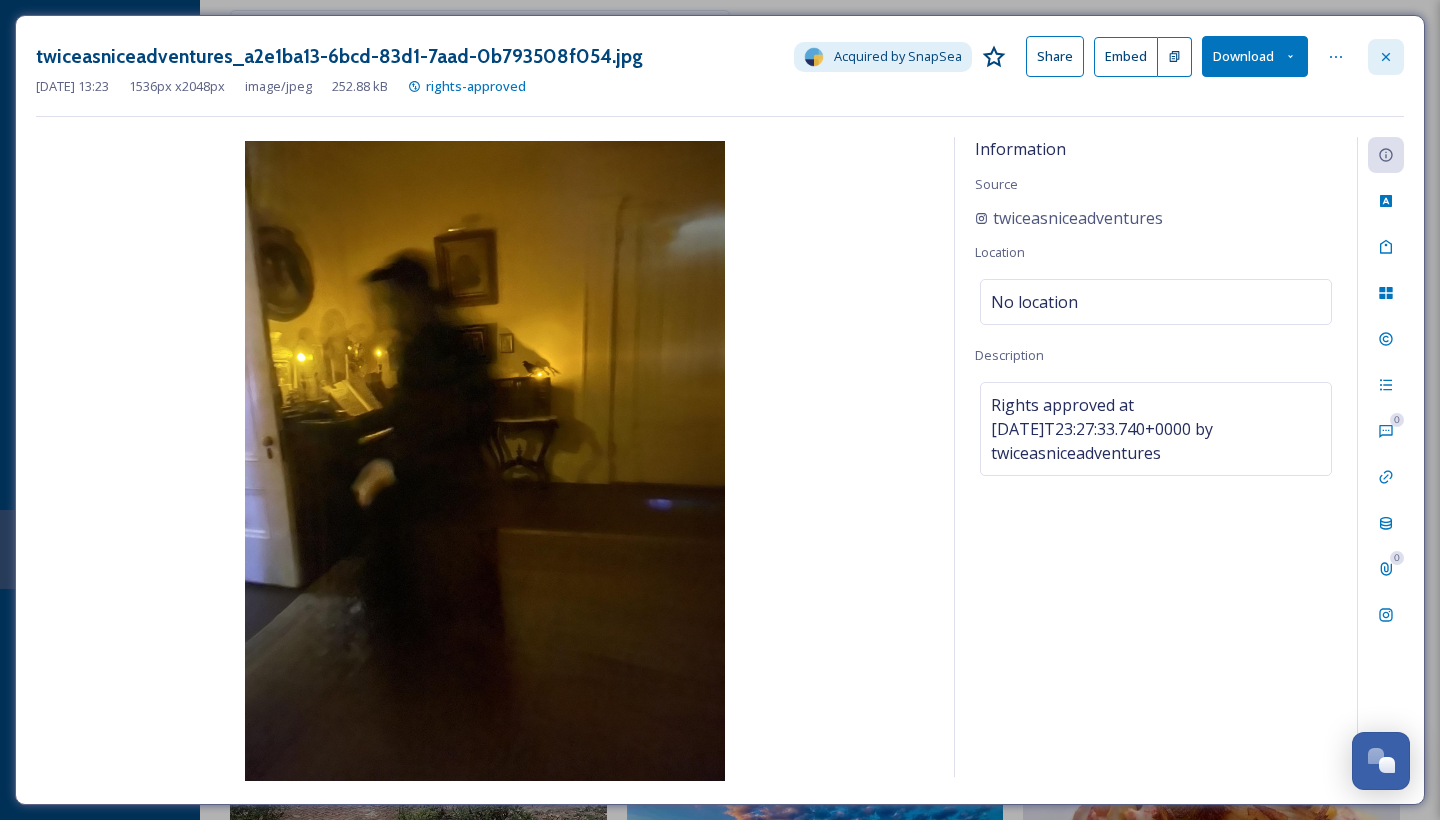 click 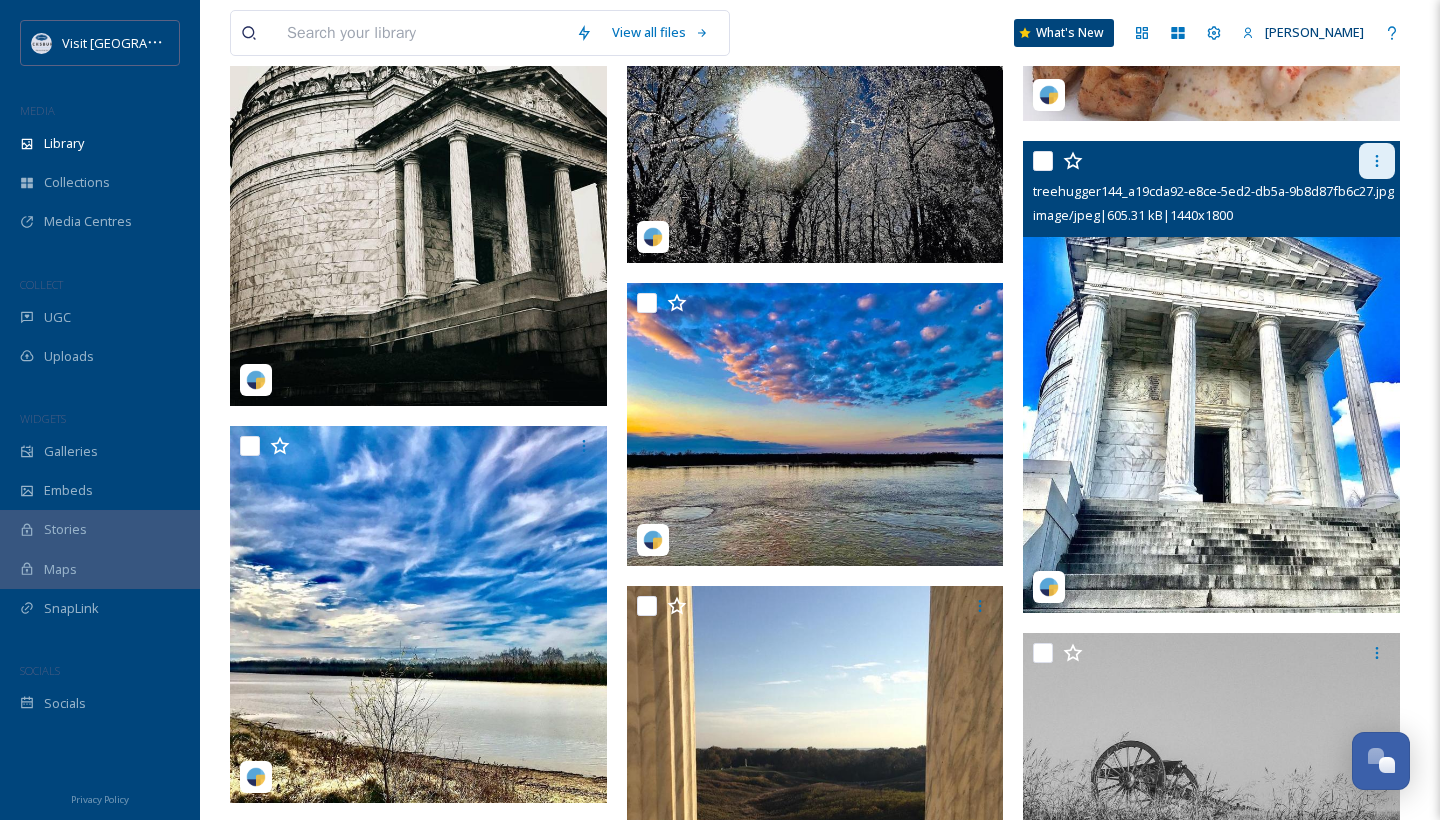 scroll, scrollTop: 12367, scrollLeft: 0, axis: vertical 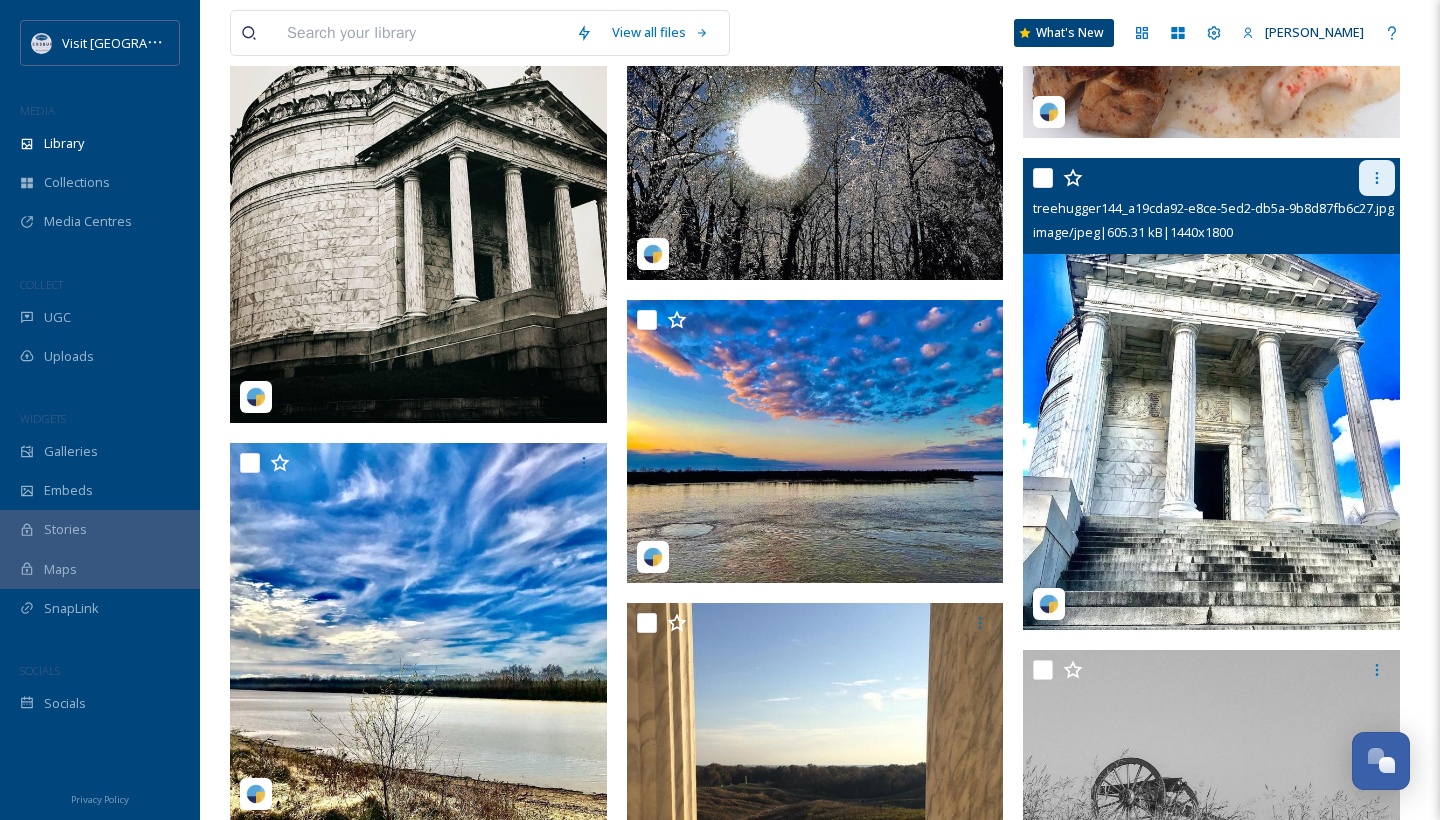 click 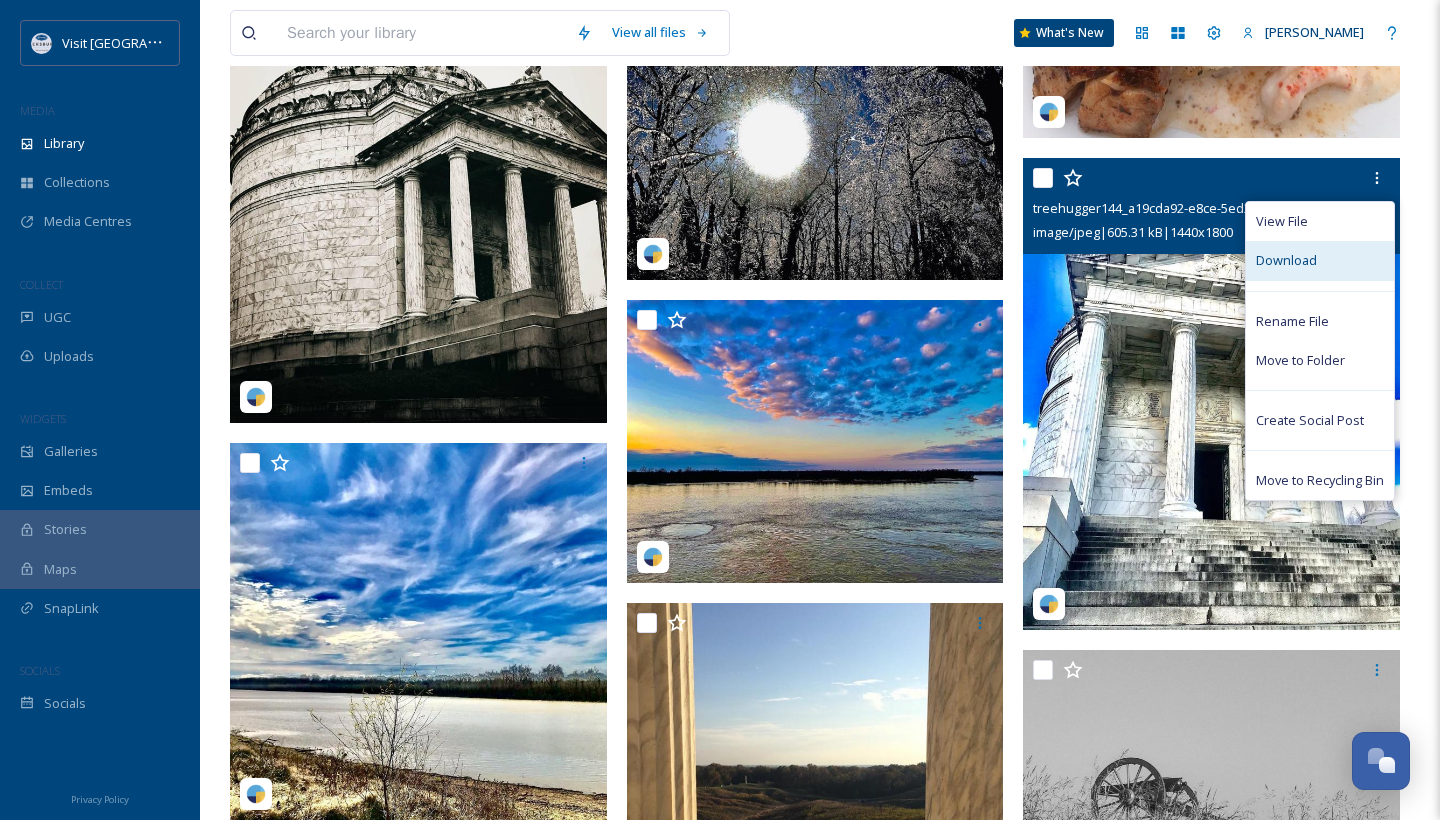 click on "Download" at bounding box center [1286, 260] 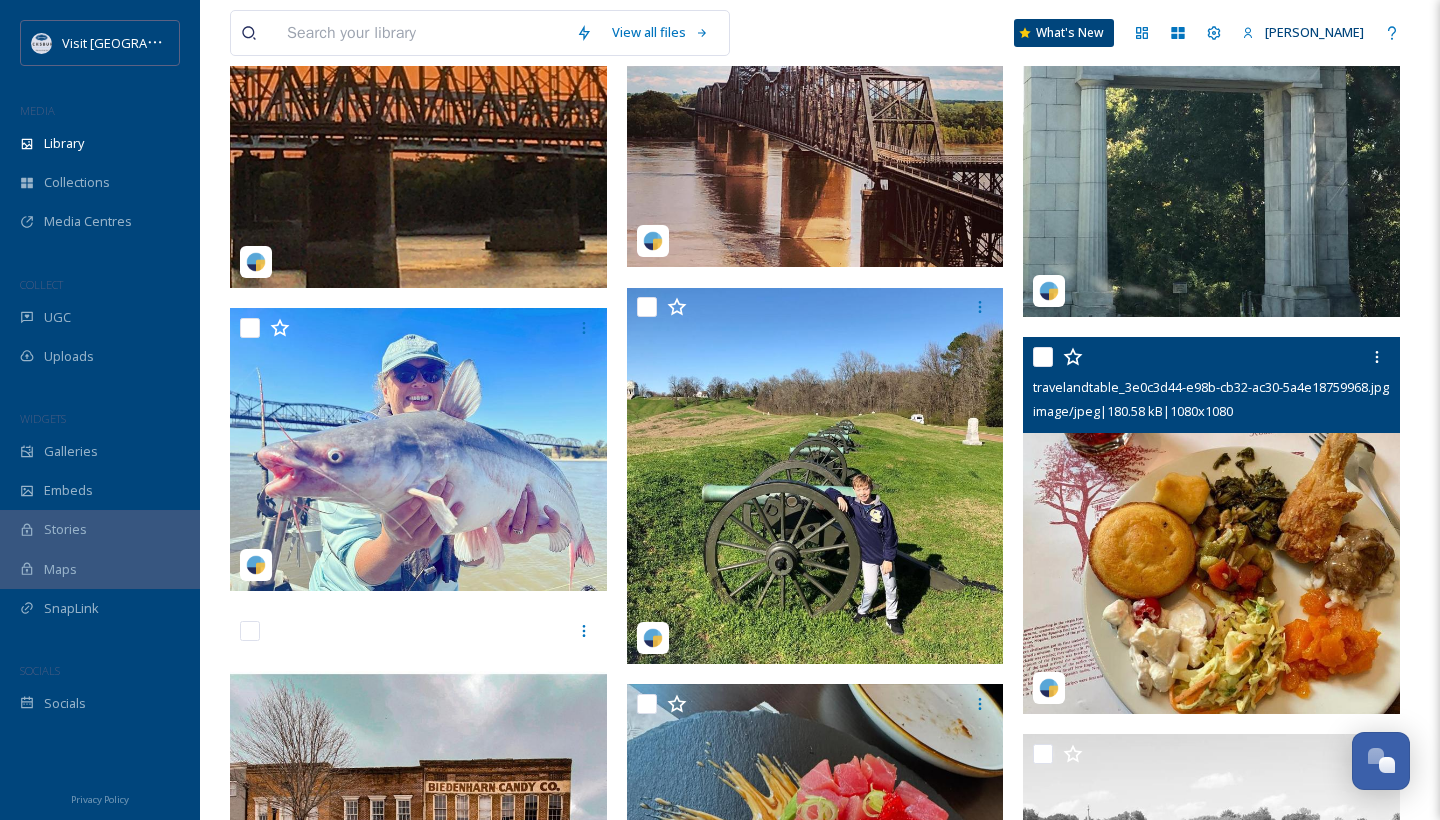 scroll, scrollTop: 15189, scrollLeft: 0, axis: vertical 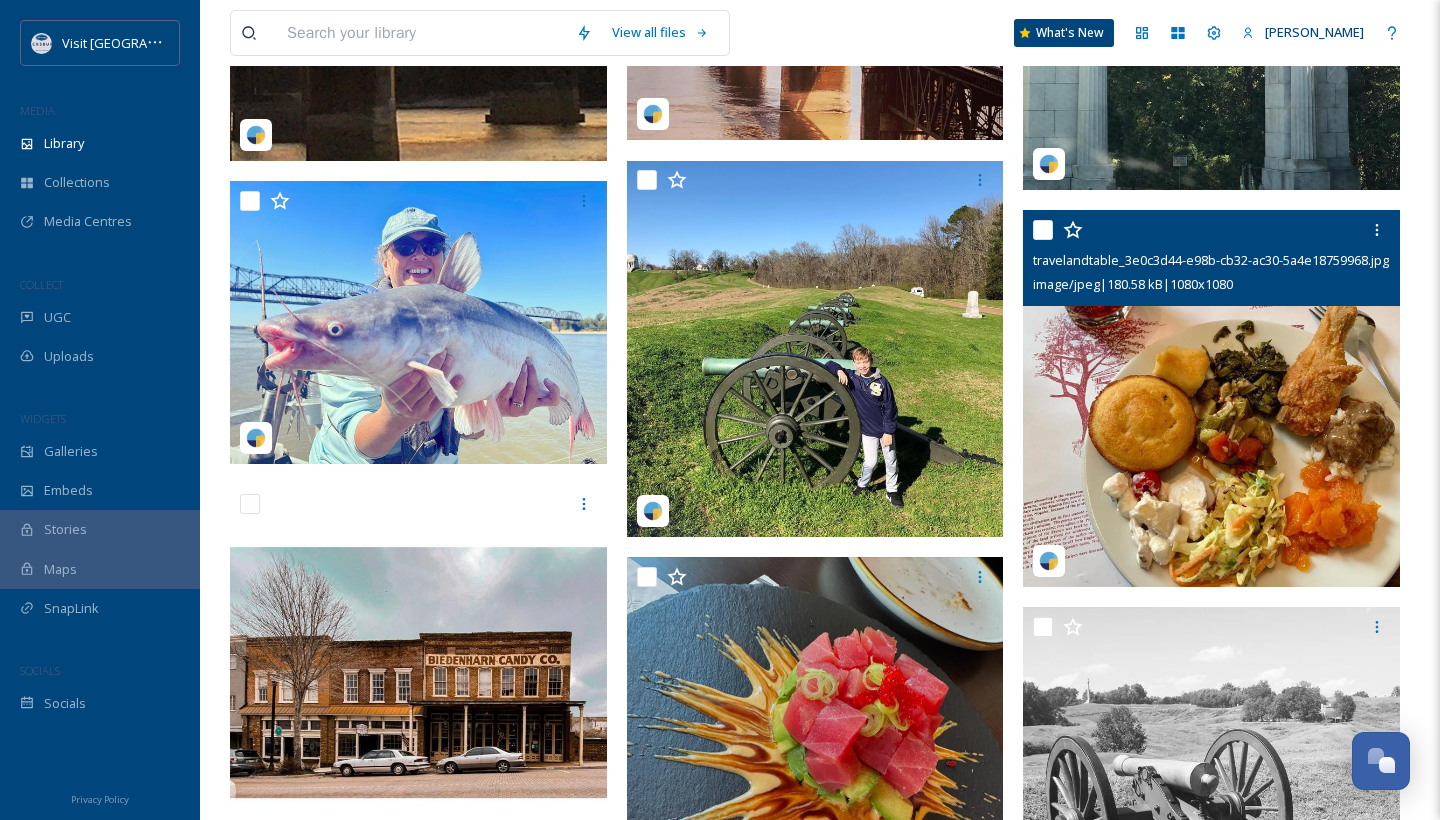 click at bounding box center [1211, 398] 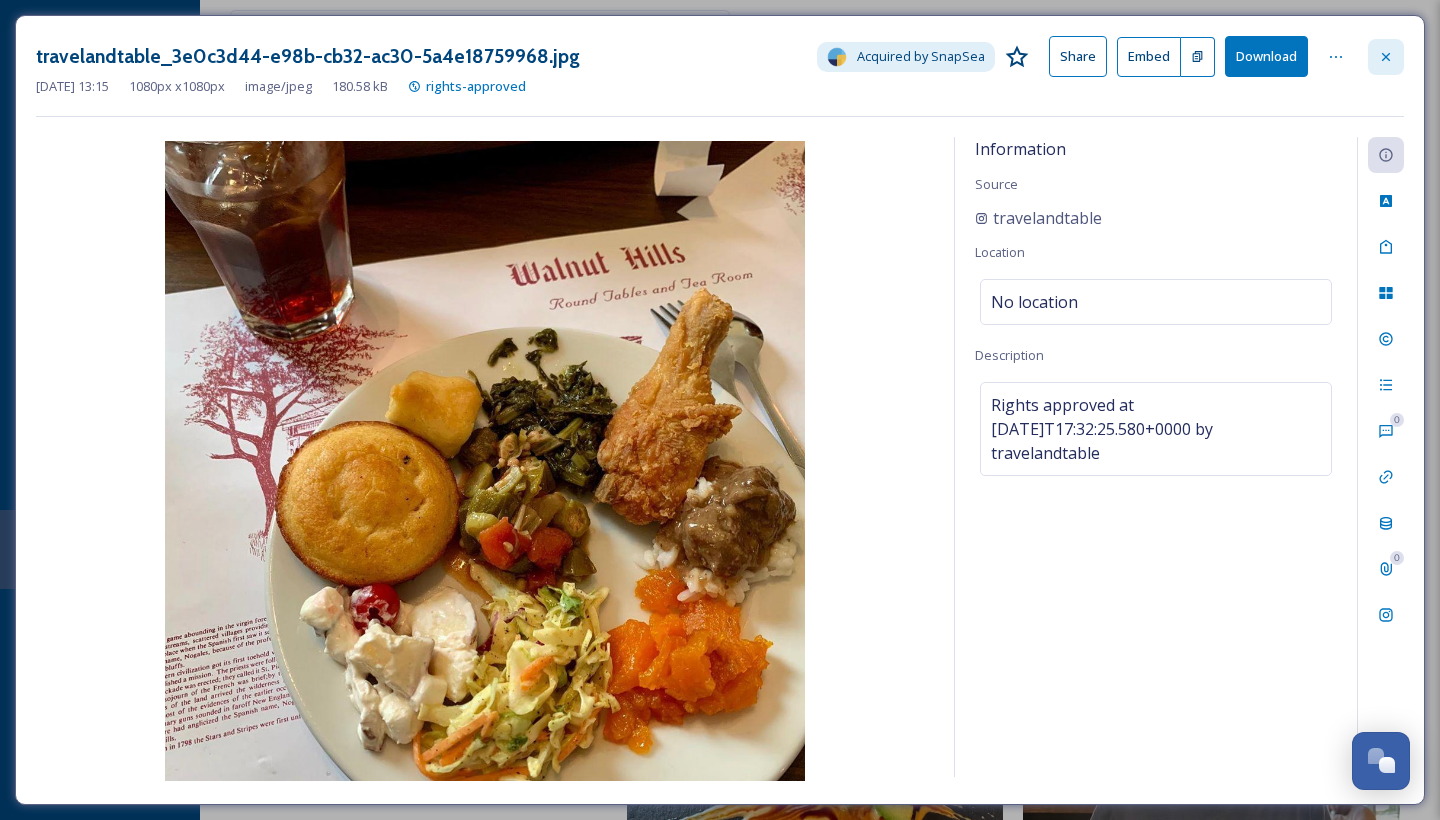 click 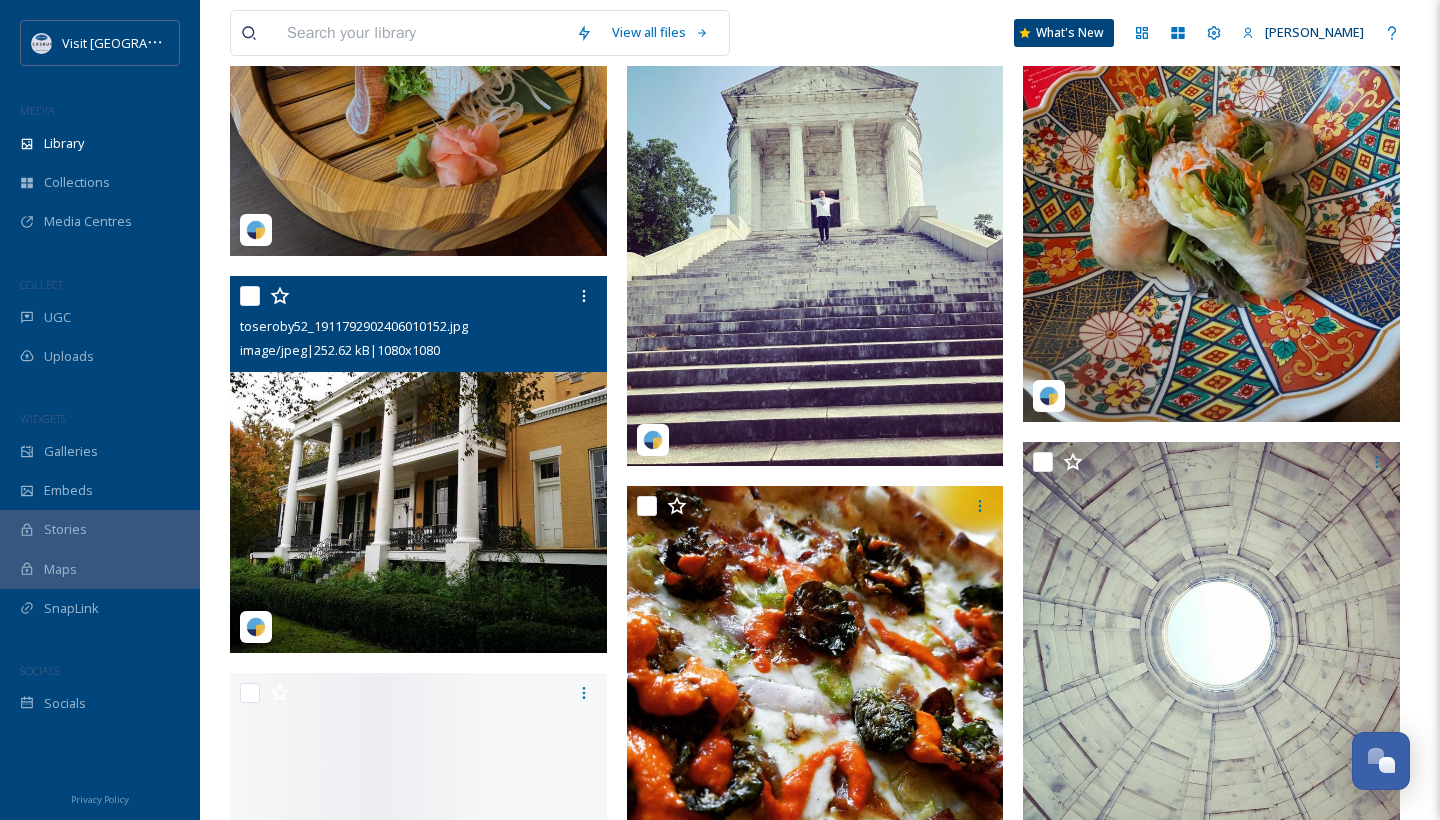 scroll, scrollTop: 17260, scrollLeft: 0, axis: vertical 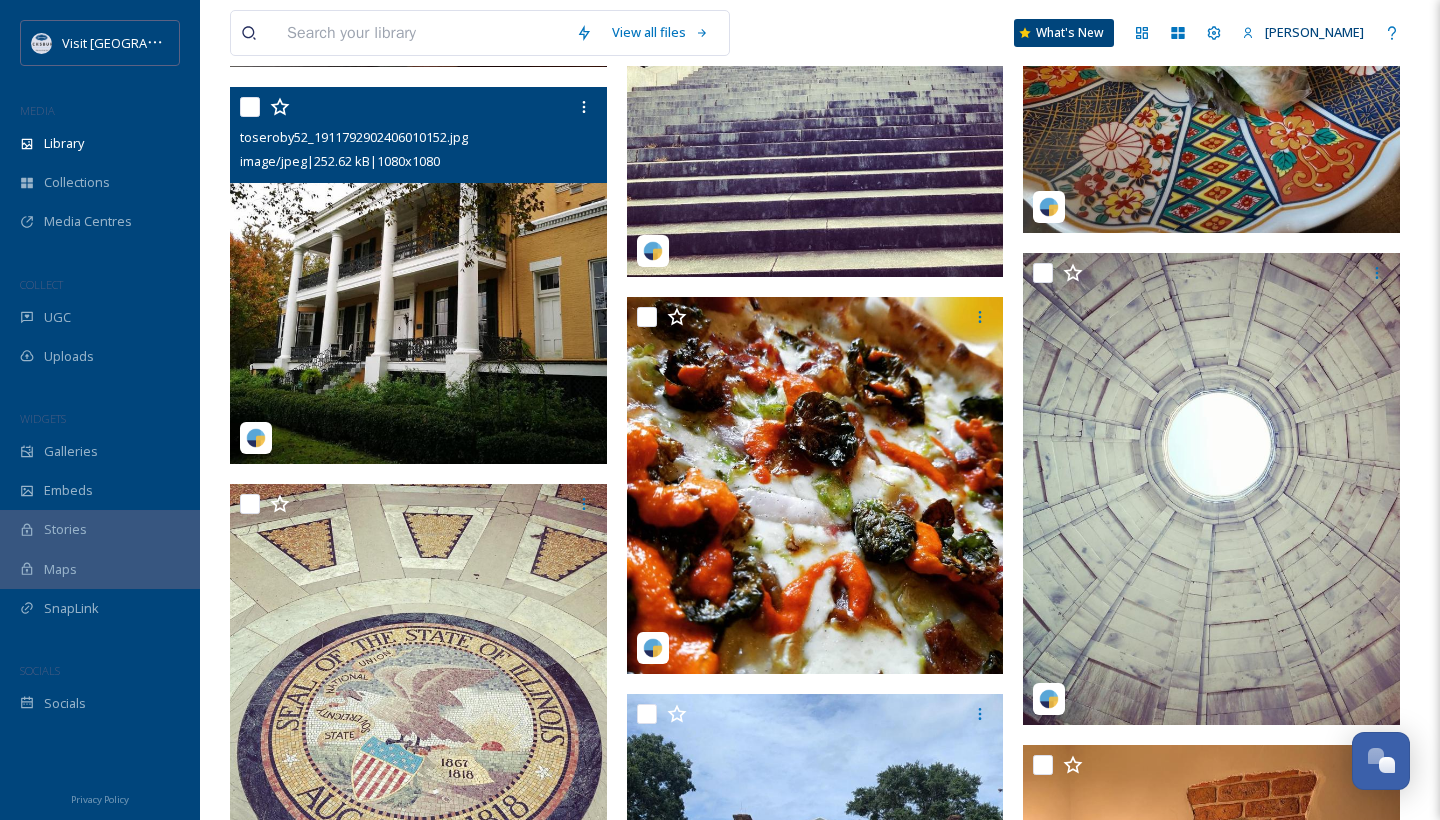 click at bounding box center (418, 275) 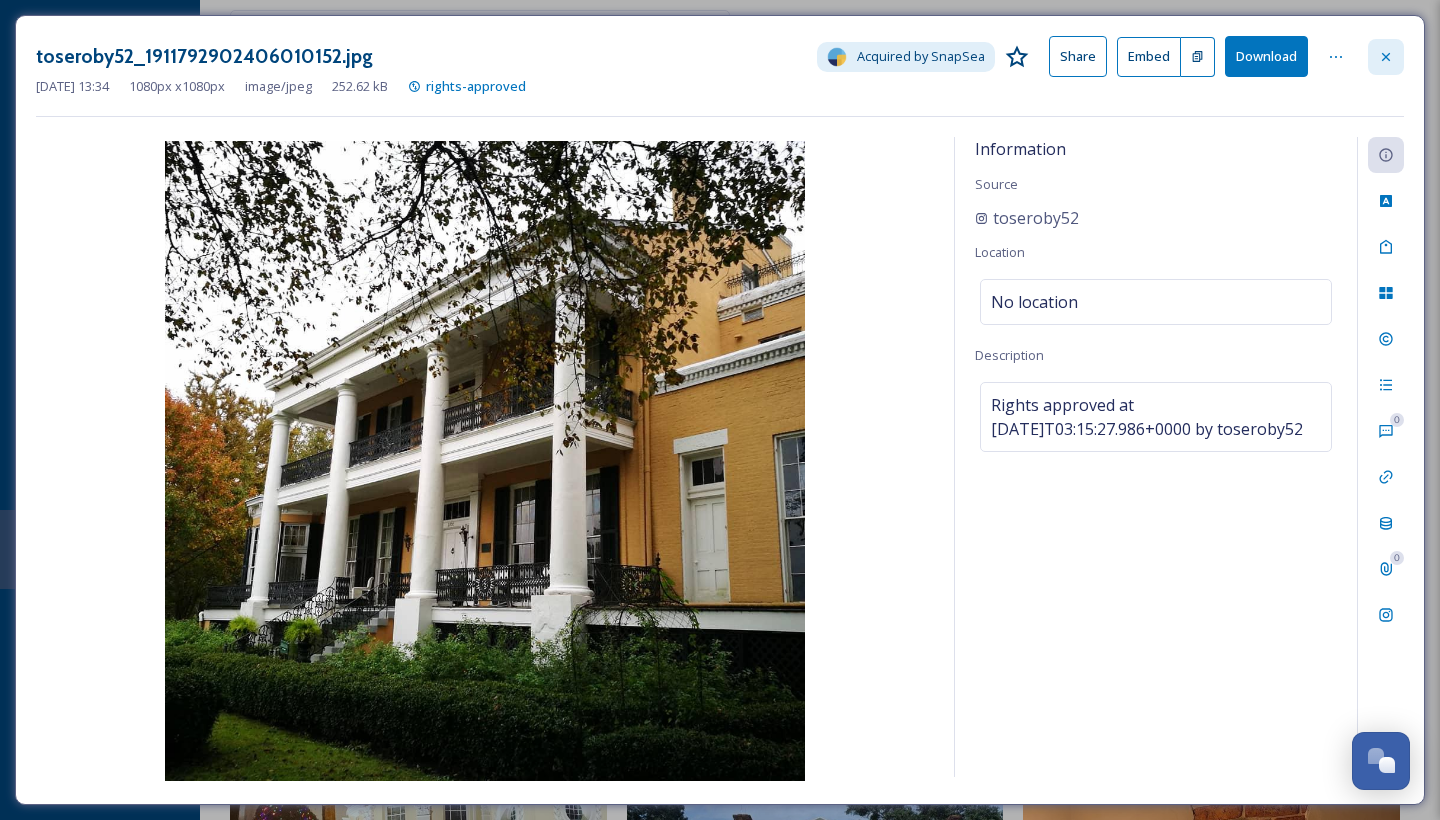 click 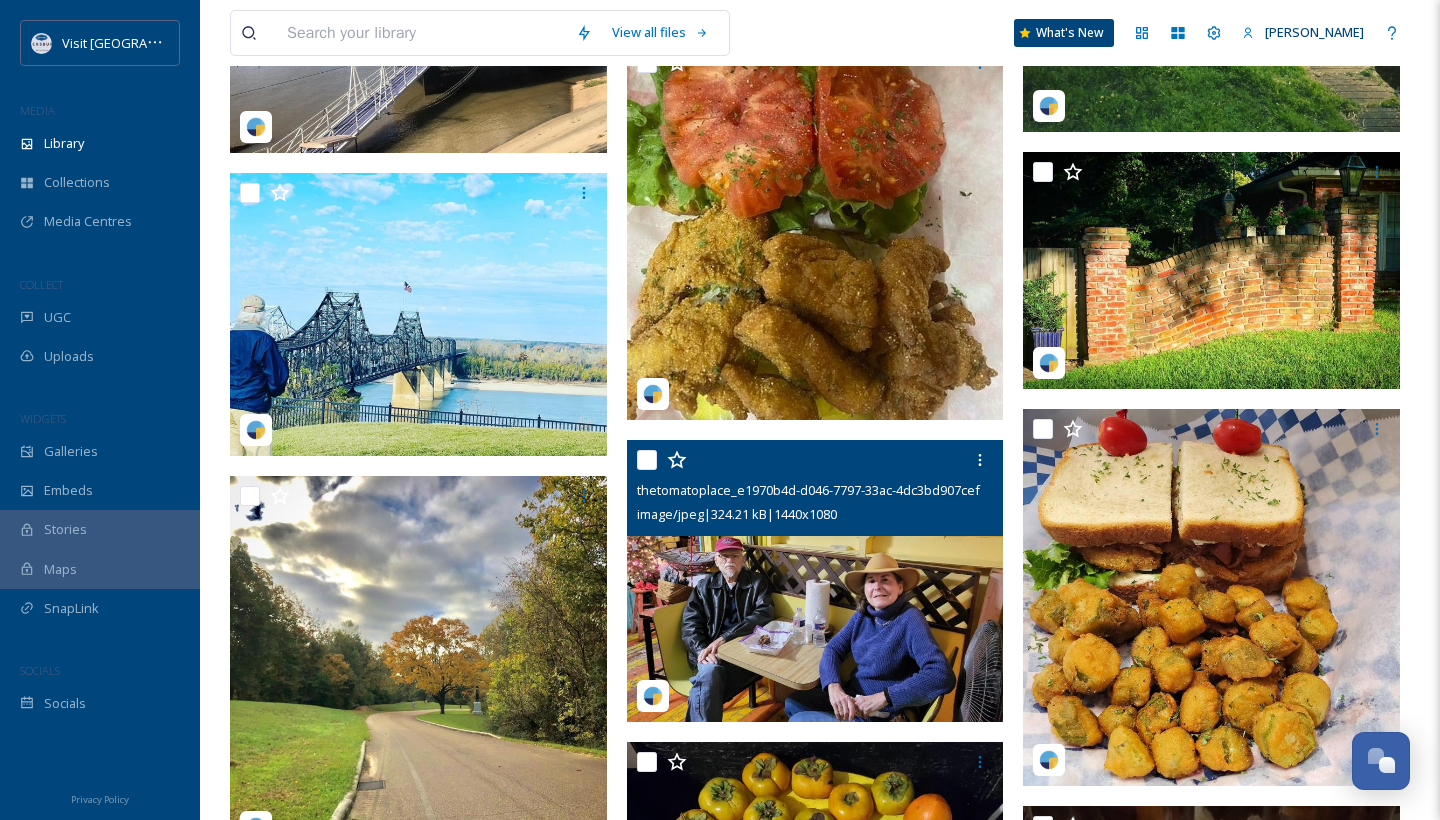 scroll, scrollTop: 20958, scrollLeft: 0, axis: vertical 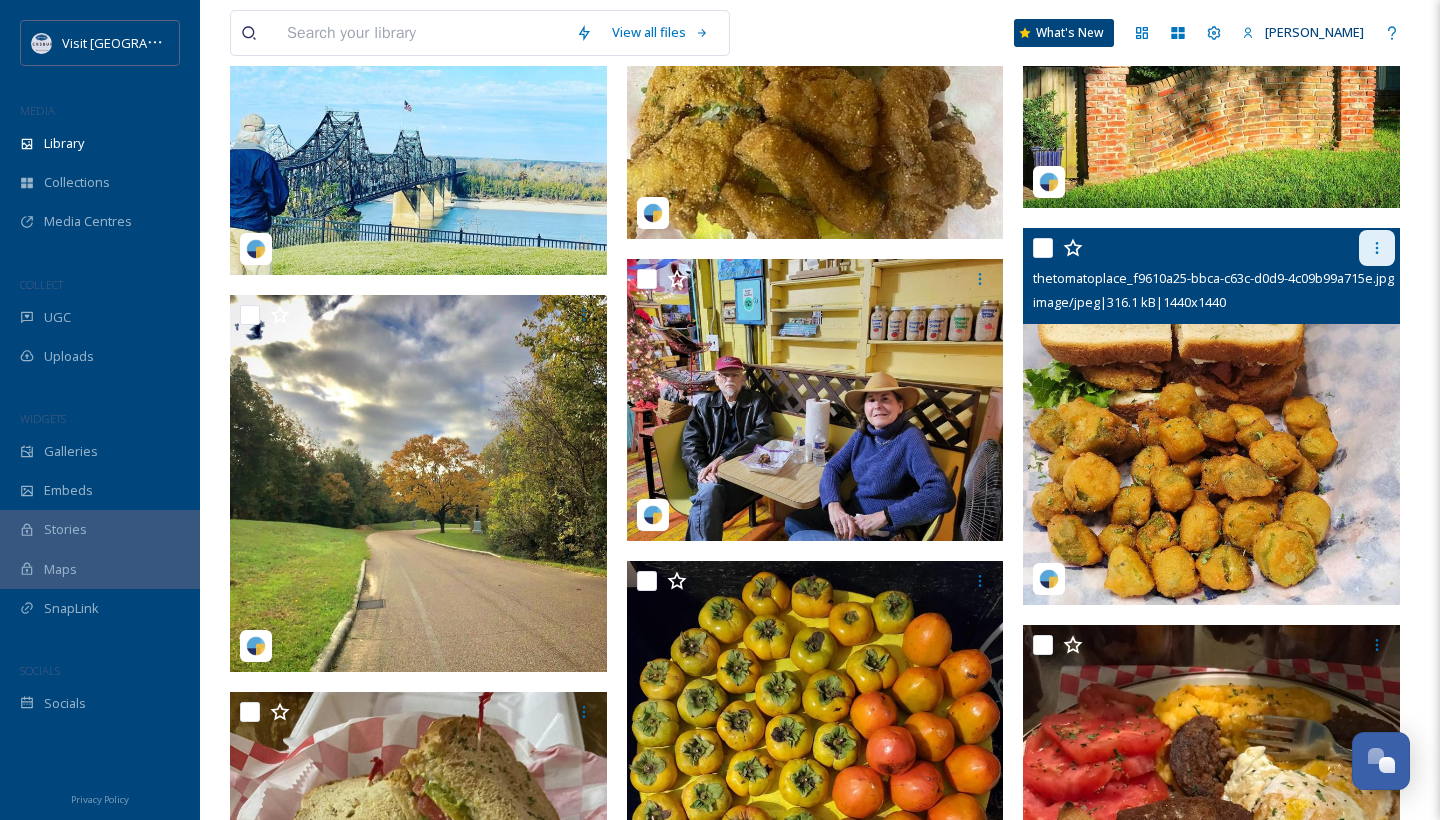 click 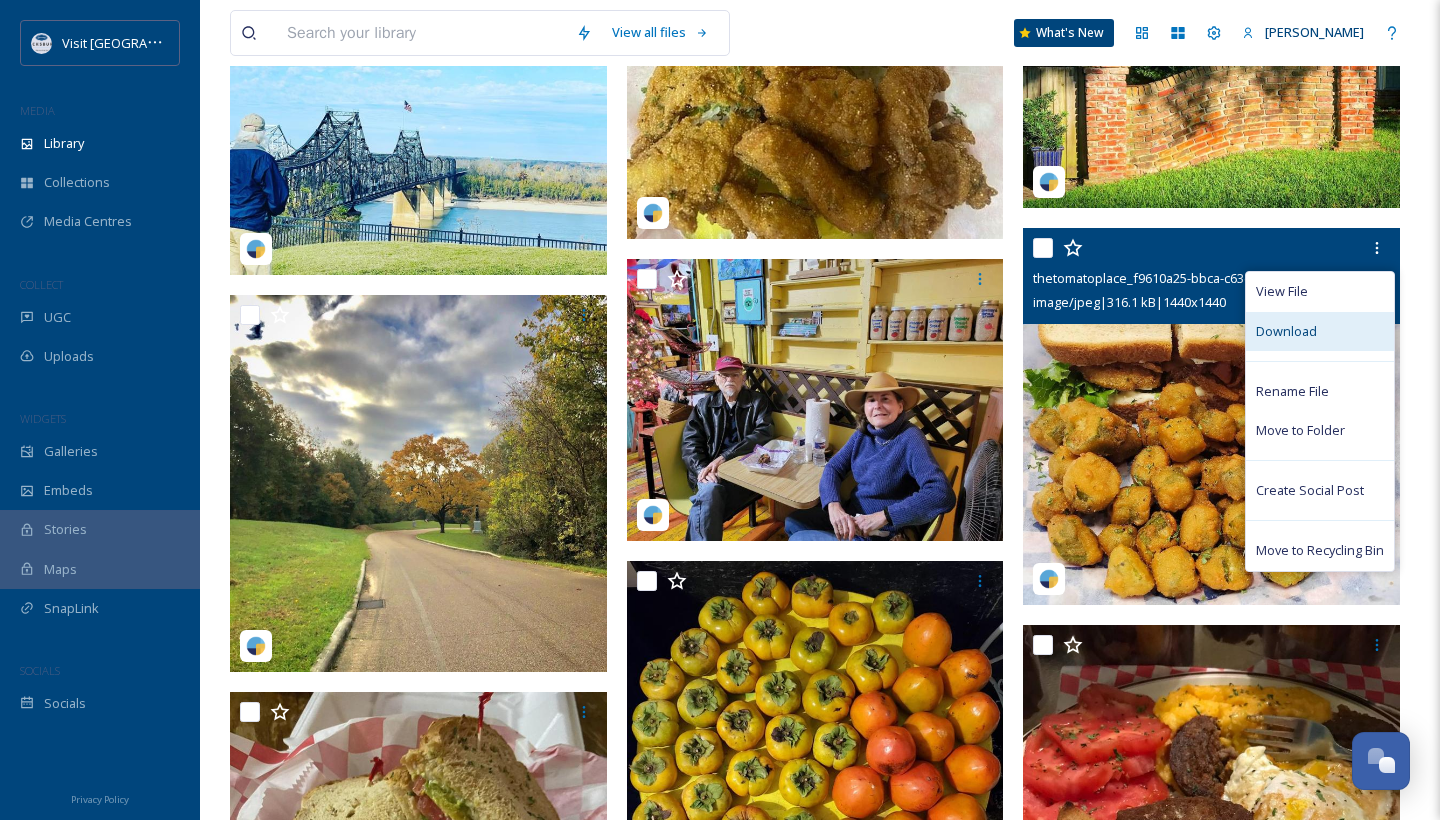 click on "Download" at bounding box center (1286, 331) 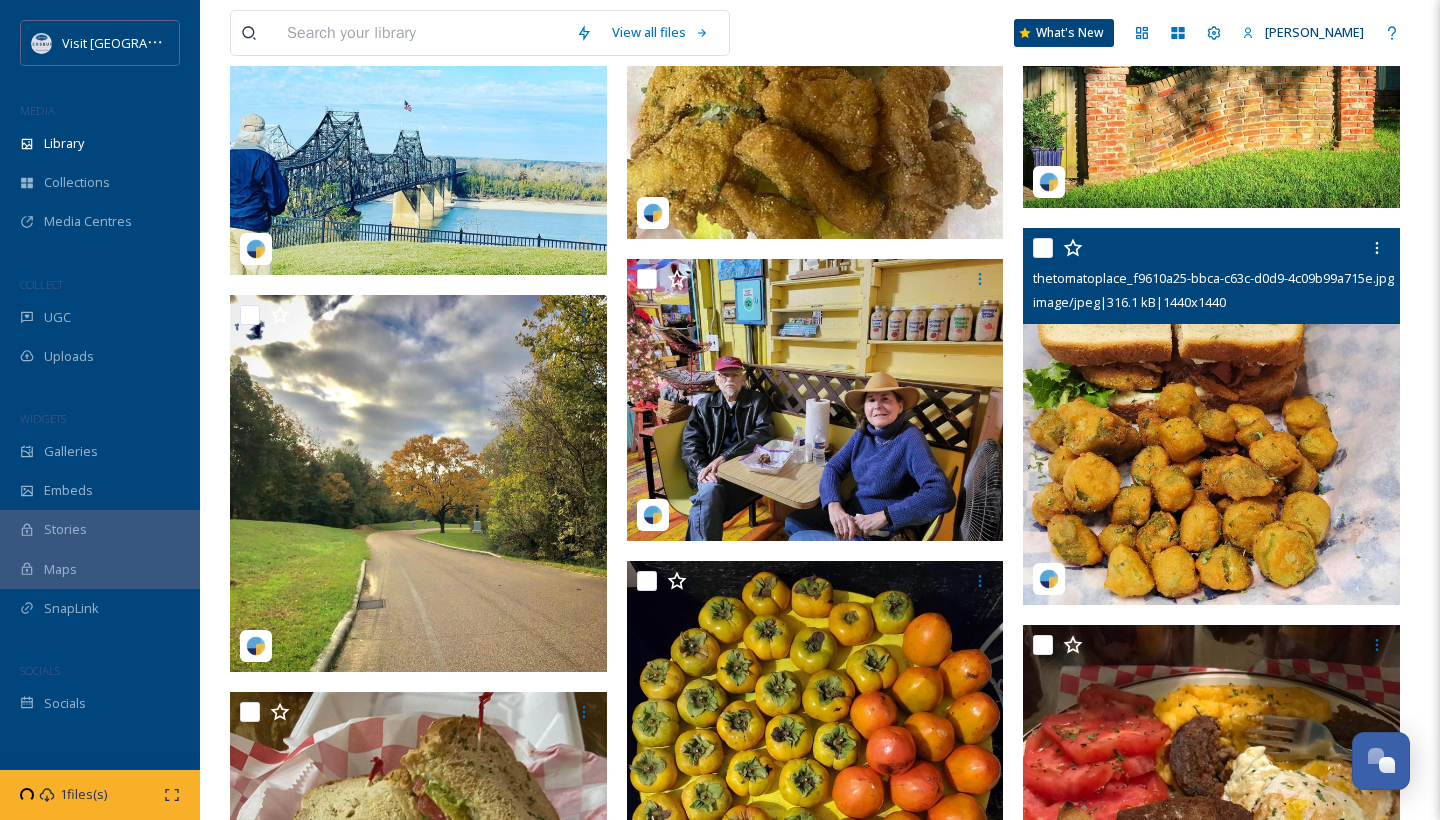 scroll, scrollTop: 21225, scrollLeft: 0, axis: vertical 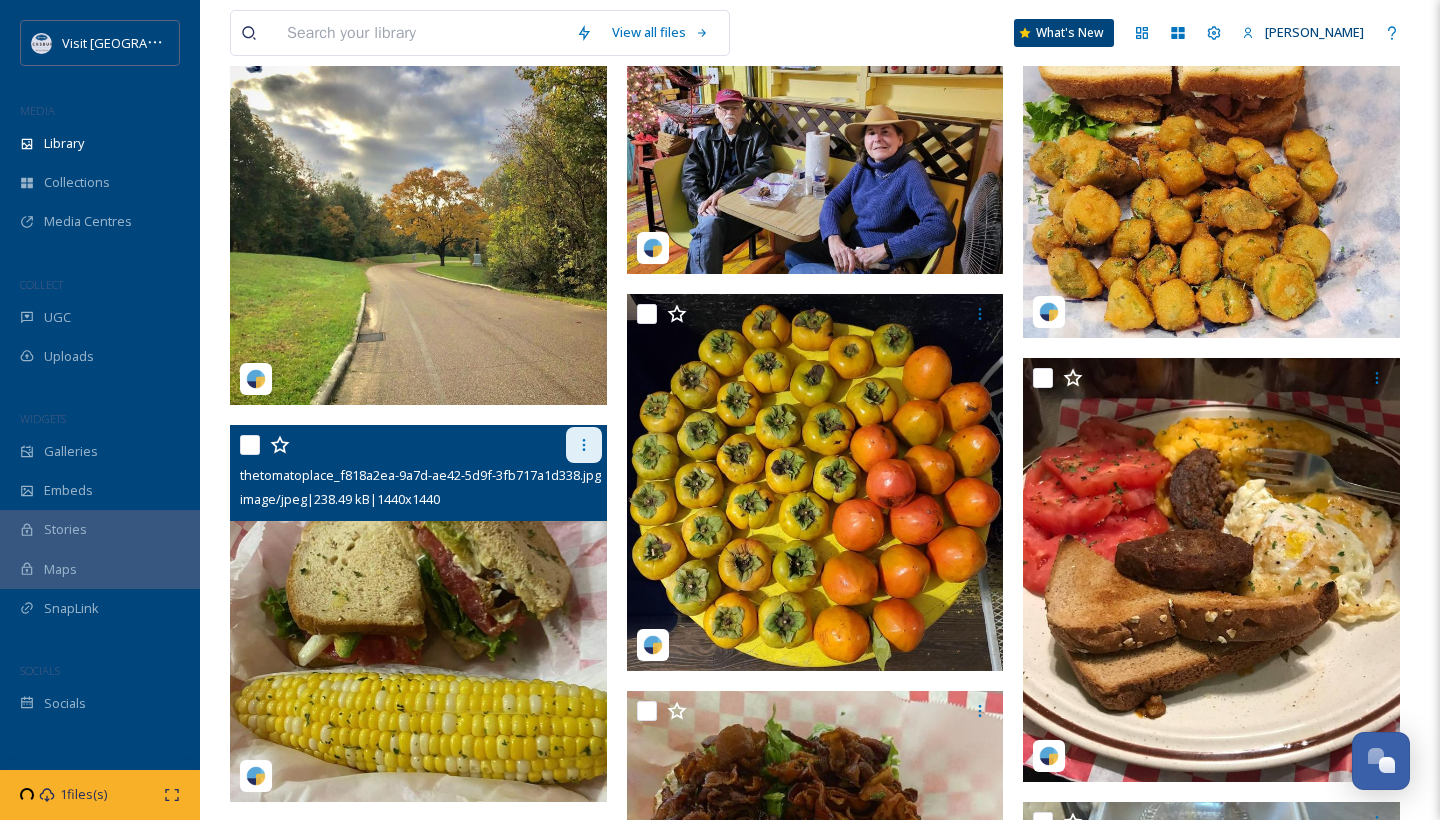 click at bounding box center [584, 445] 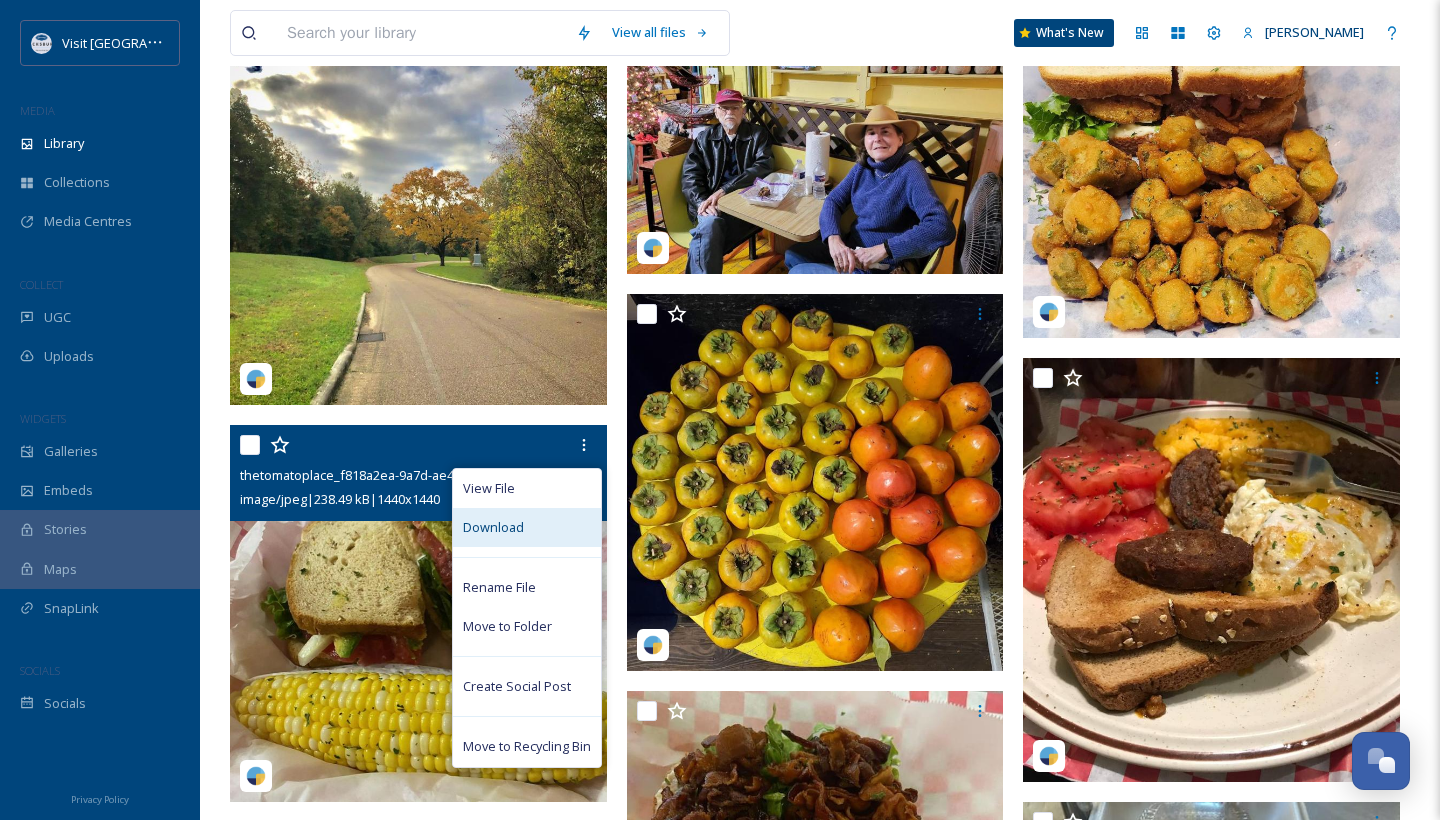 click on "Download" at bounding box center (493, 527) 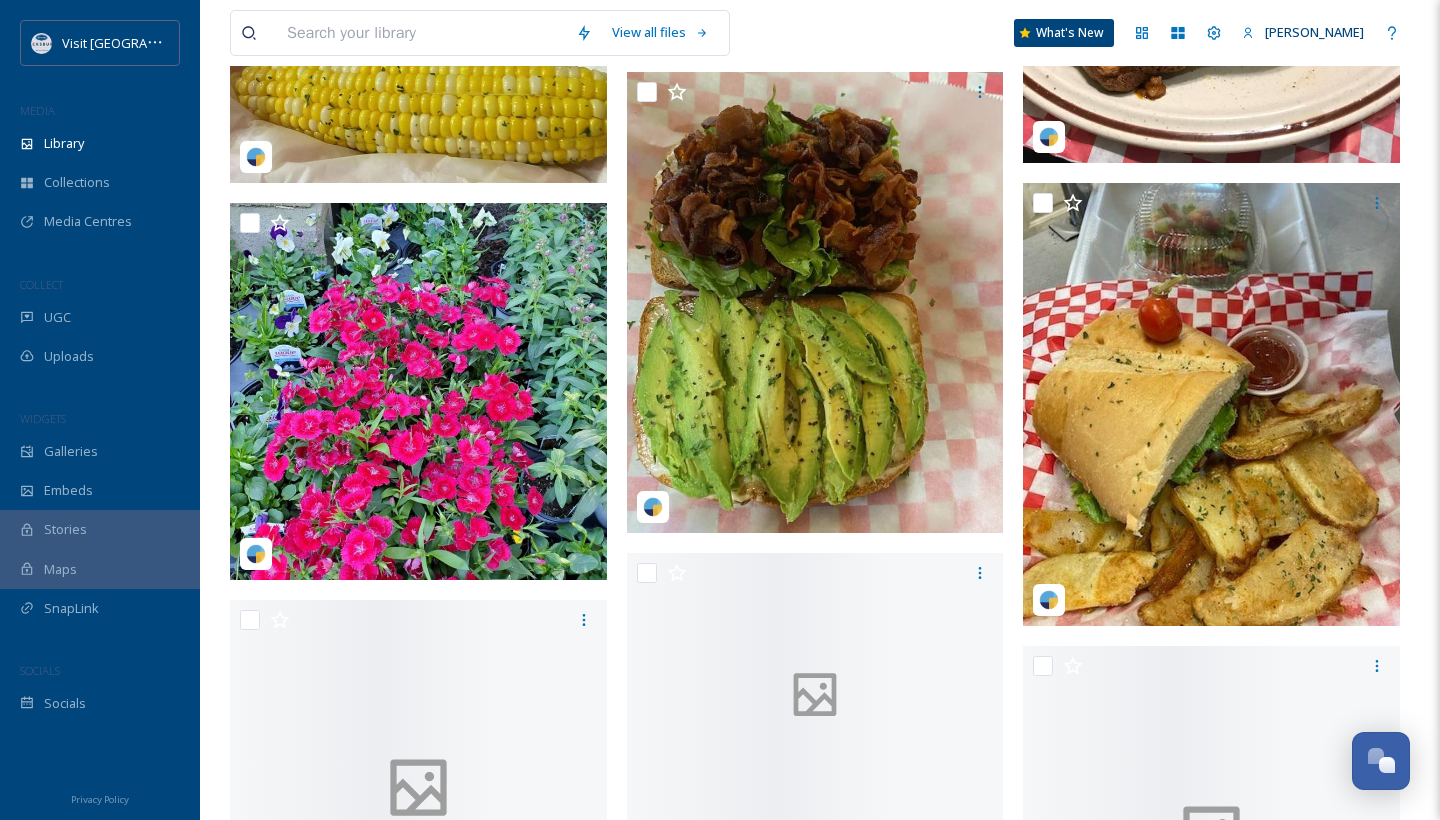 scroll, scrollTop: 21695, scrollLeft: 0, axis: vertical 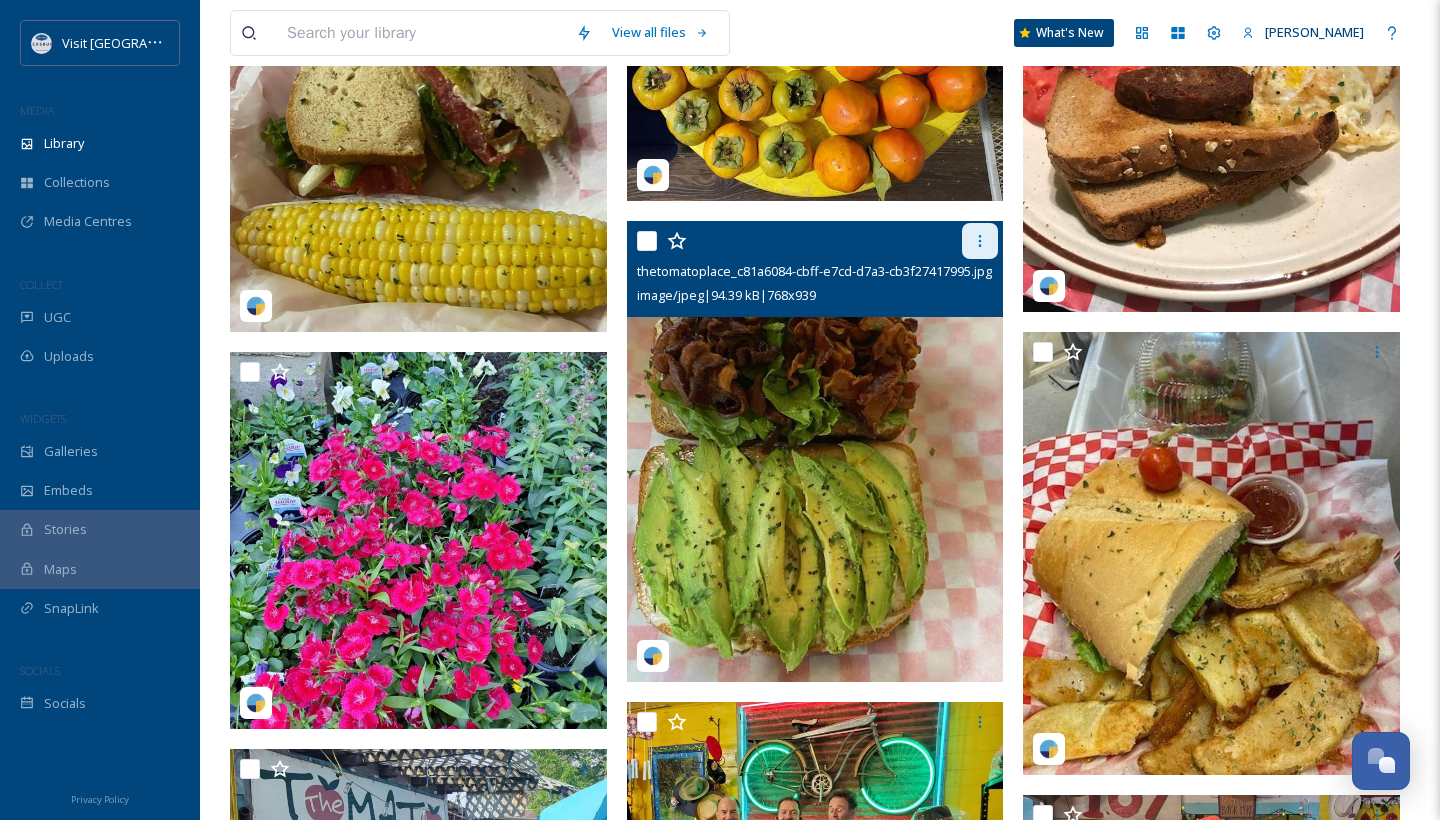 click 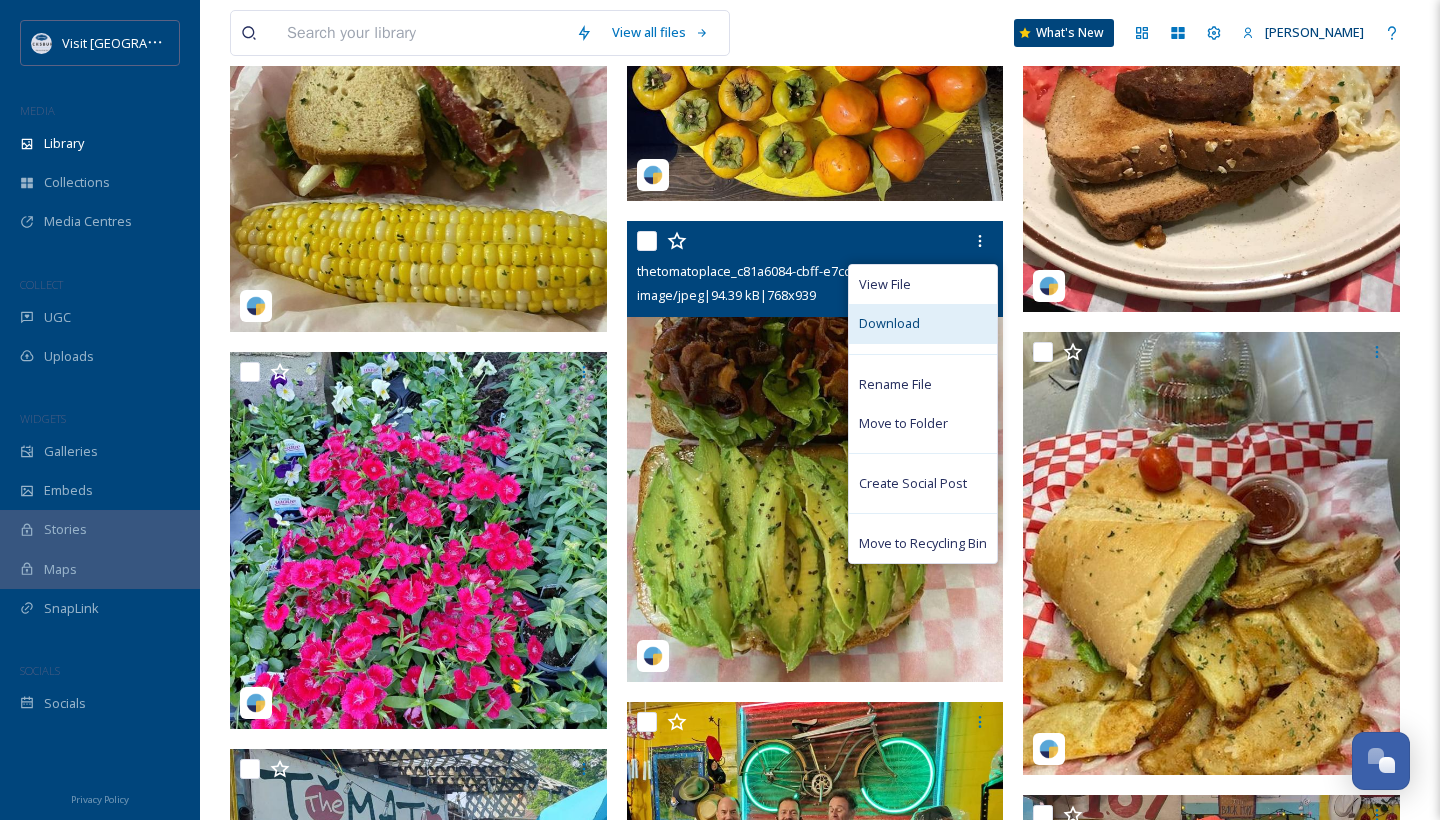 click on "Download" at bounding box center (923, 323) 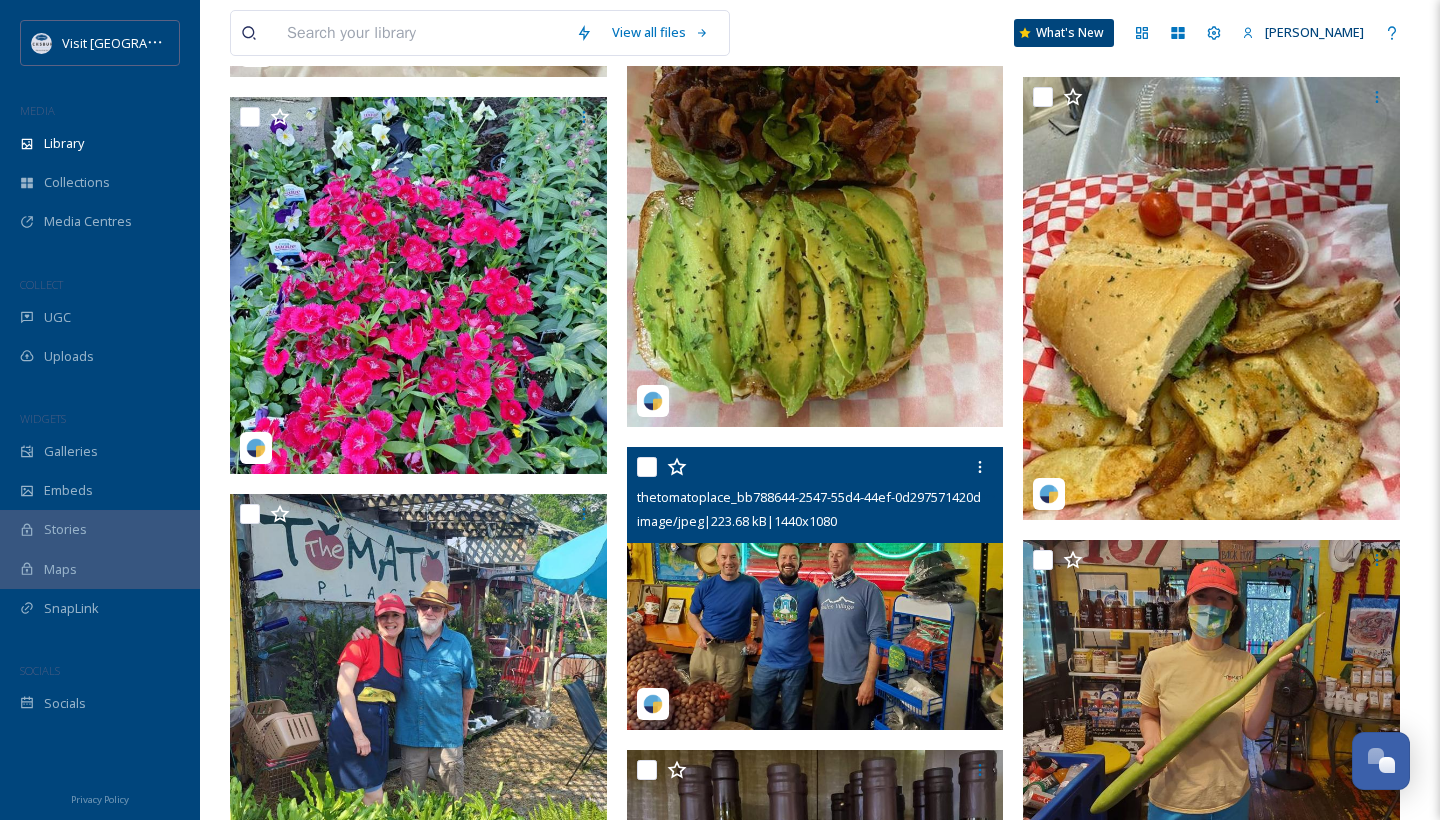 scroll, scrollTop: 22634, scrollLeft: 0, axis: vertical 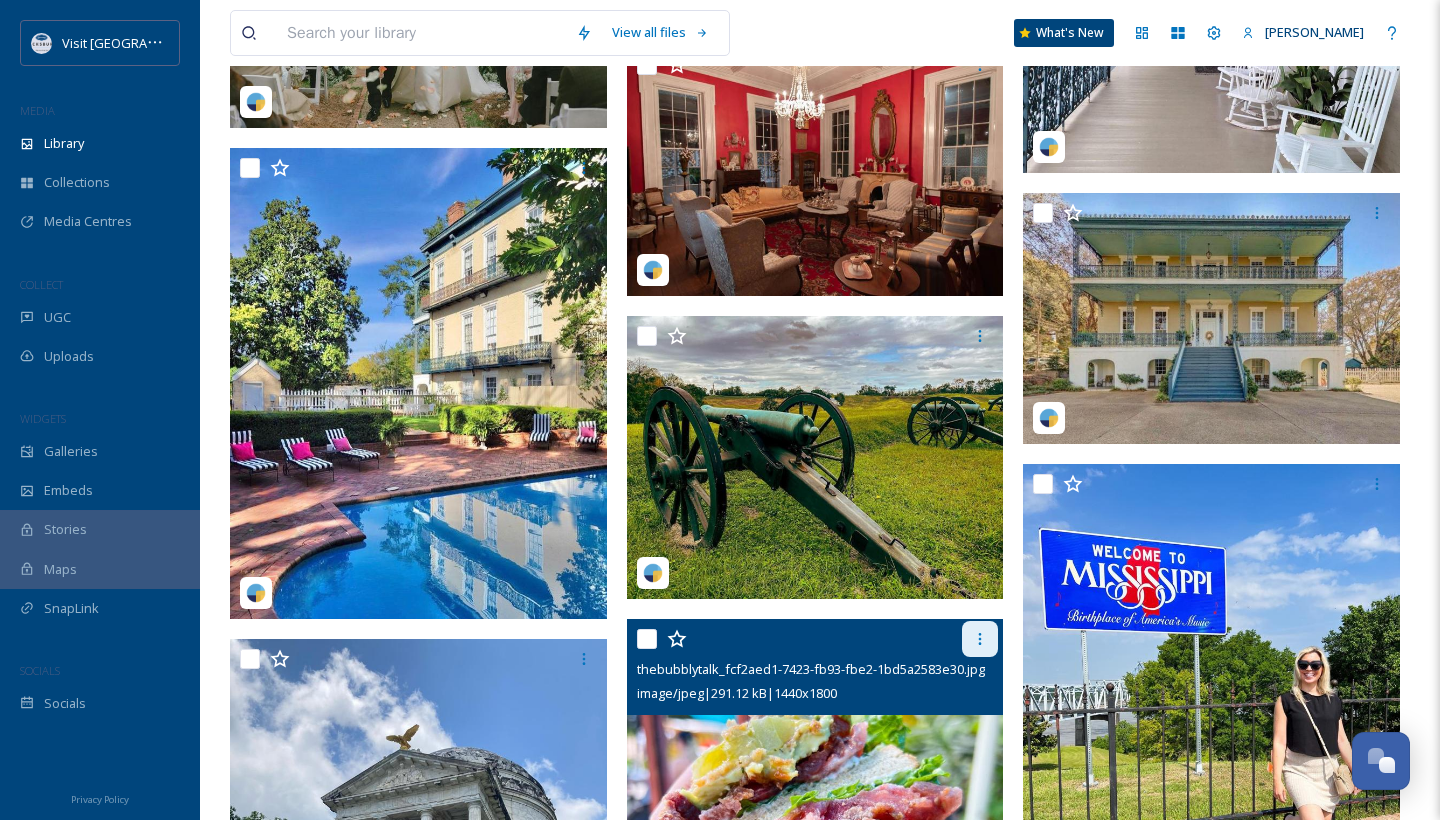 click at bounding box center (980, 639) 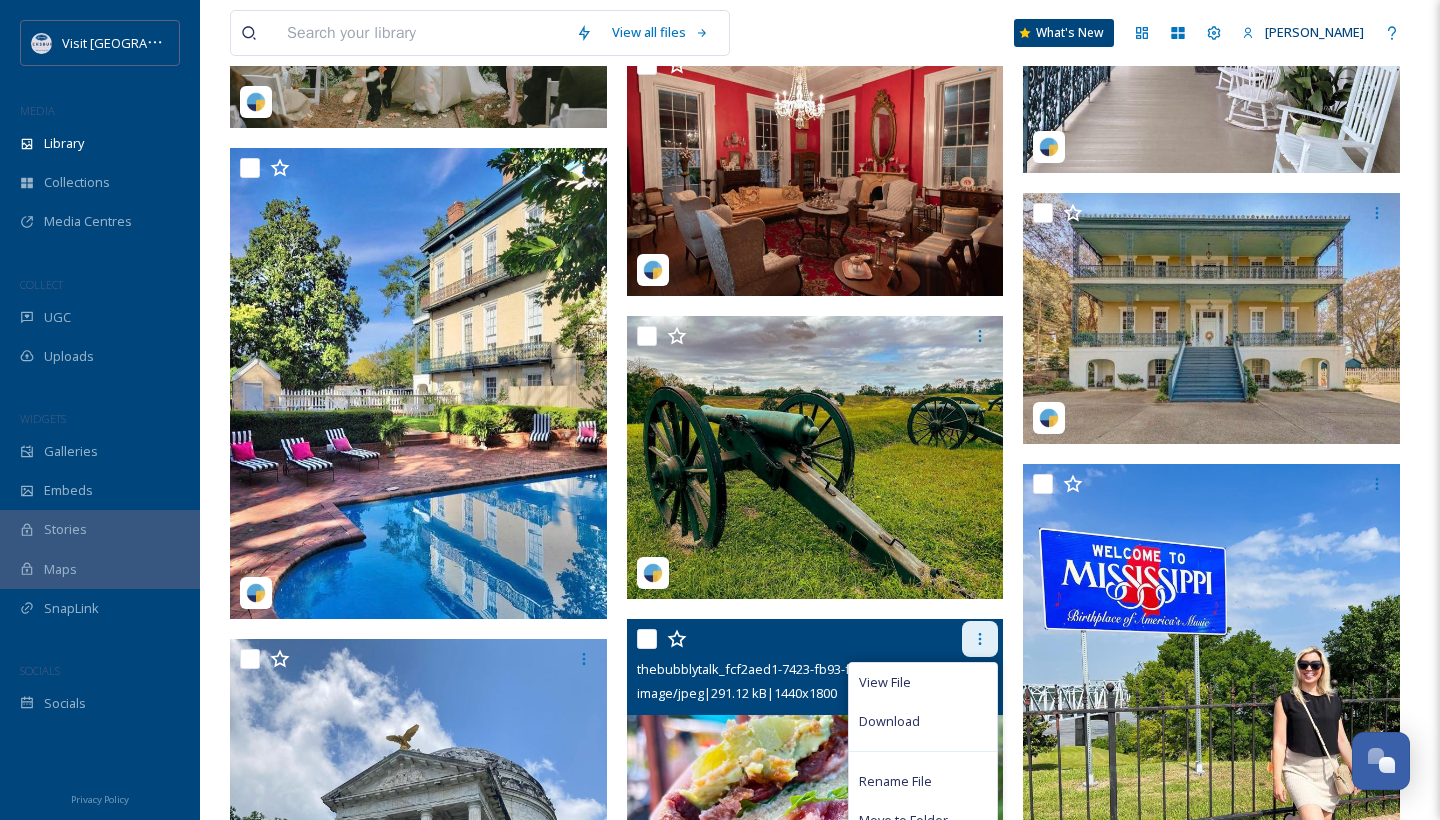 scroll, scrollTop: 32724, scrollLeft: 0, axis: vertical 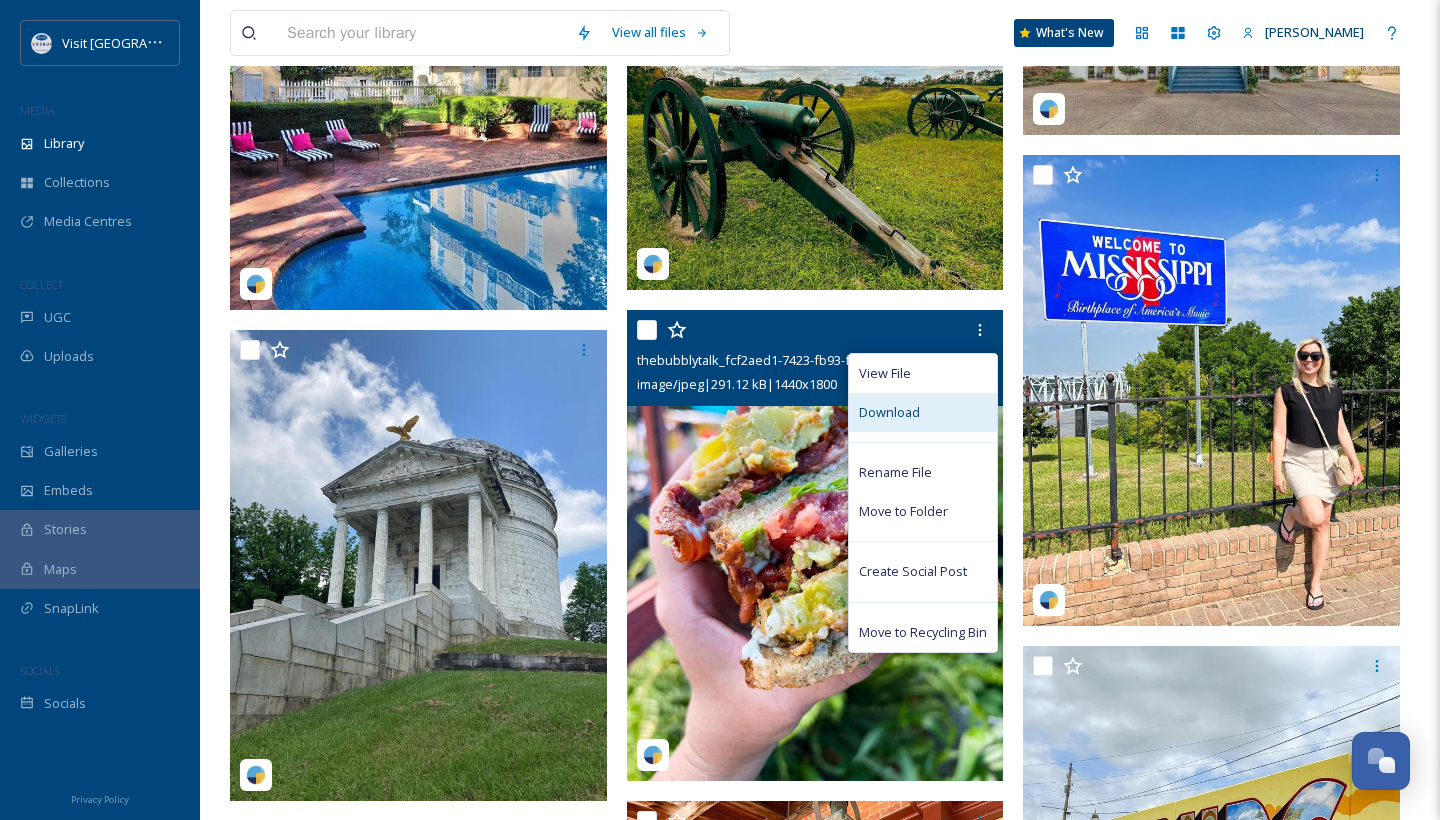 click on "Download" at bounding box center (889, 412) 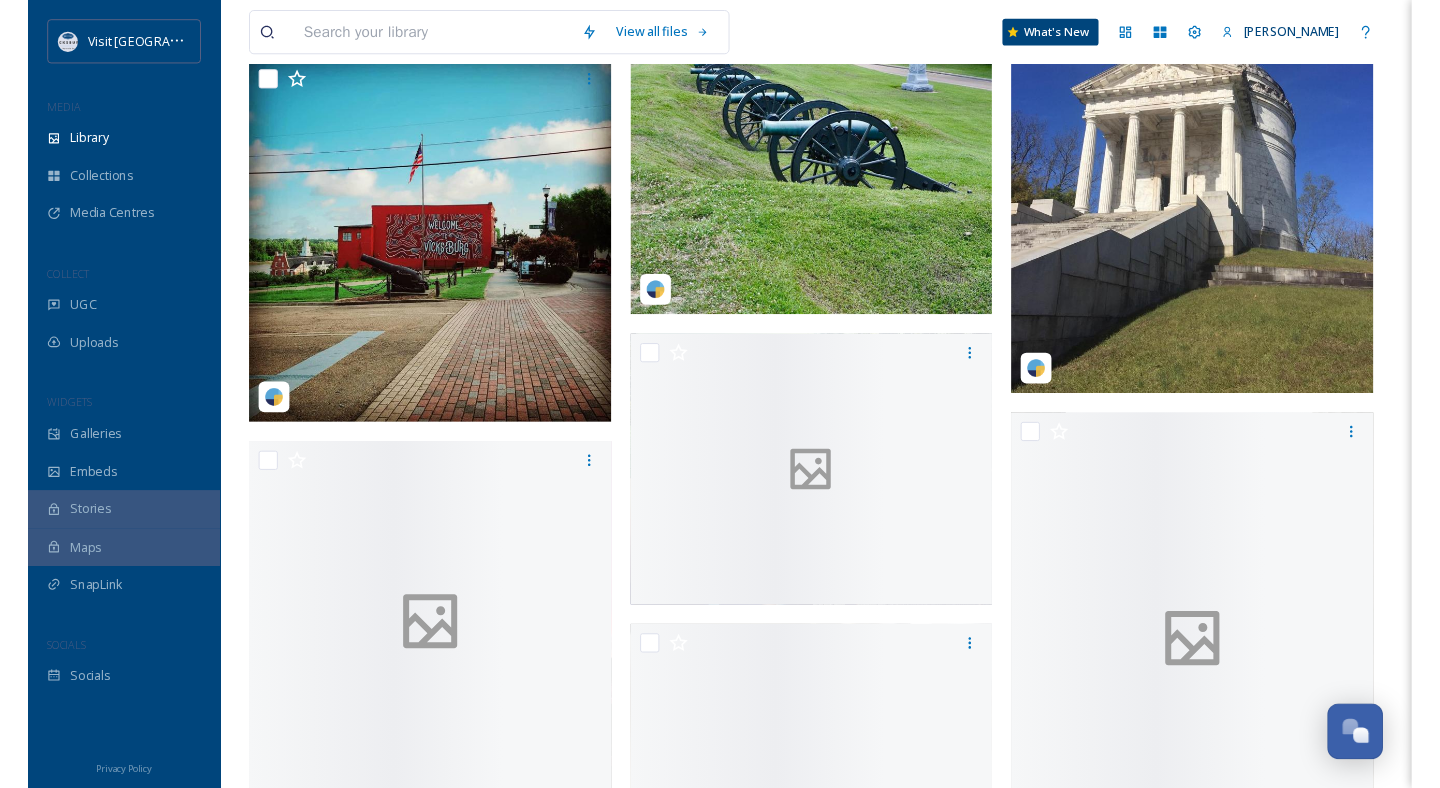 scroll, scrollTop: 48447, scrollLeft: 0, axis: vertical 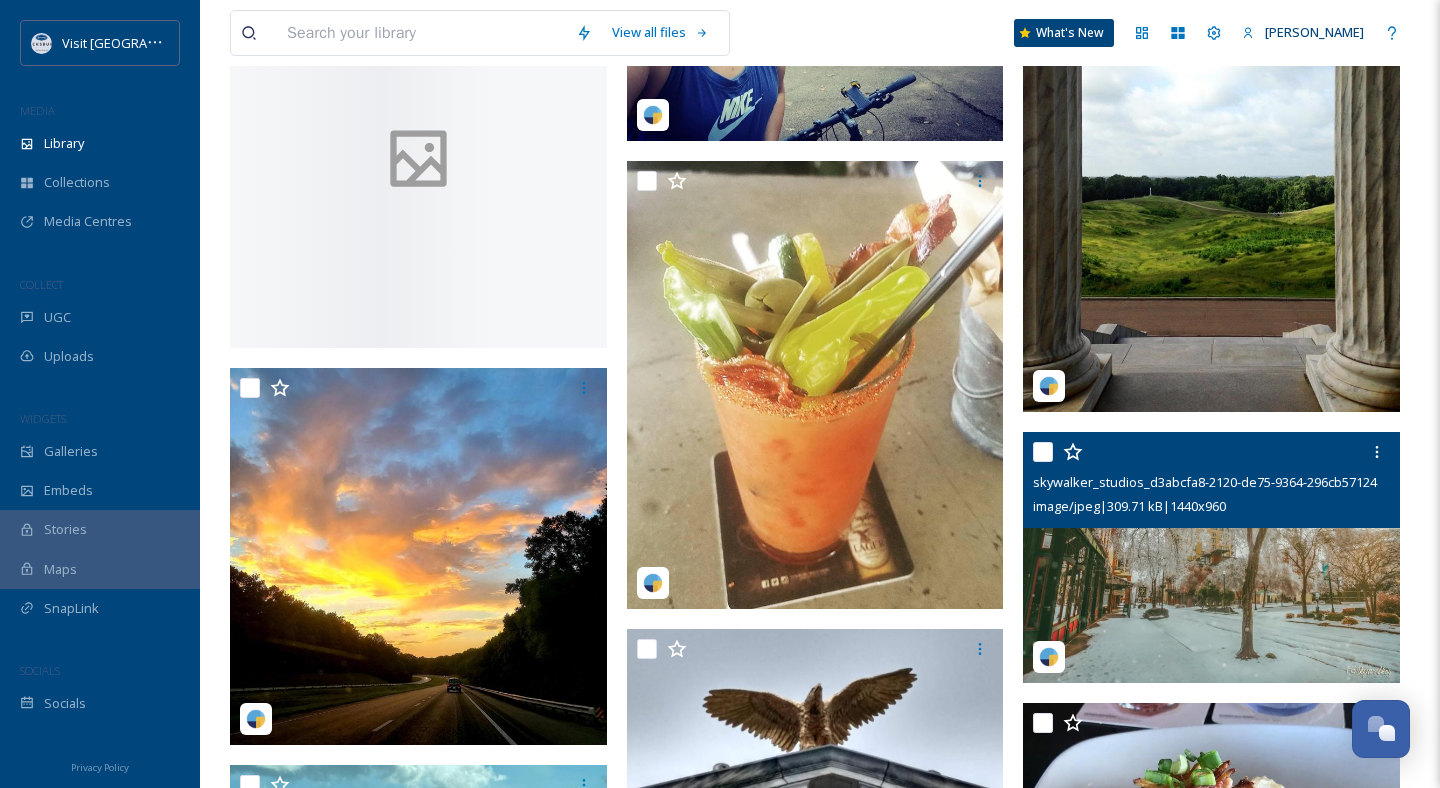 click at bounding box center (421, 33) 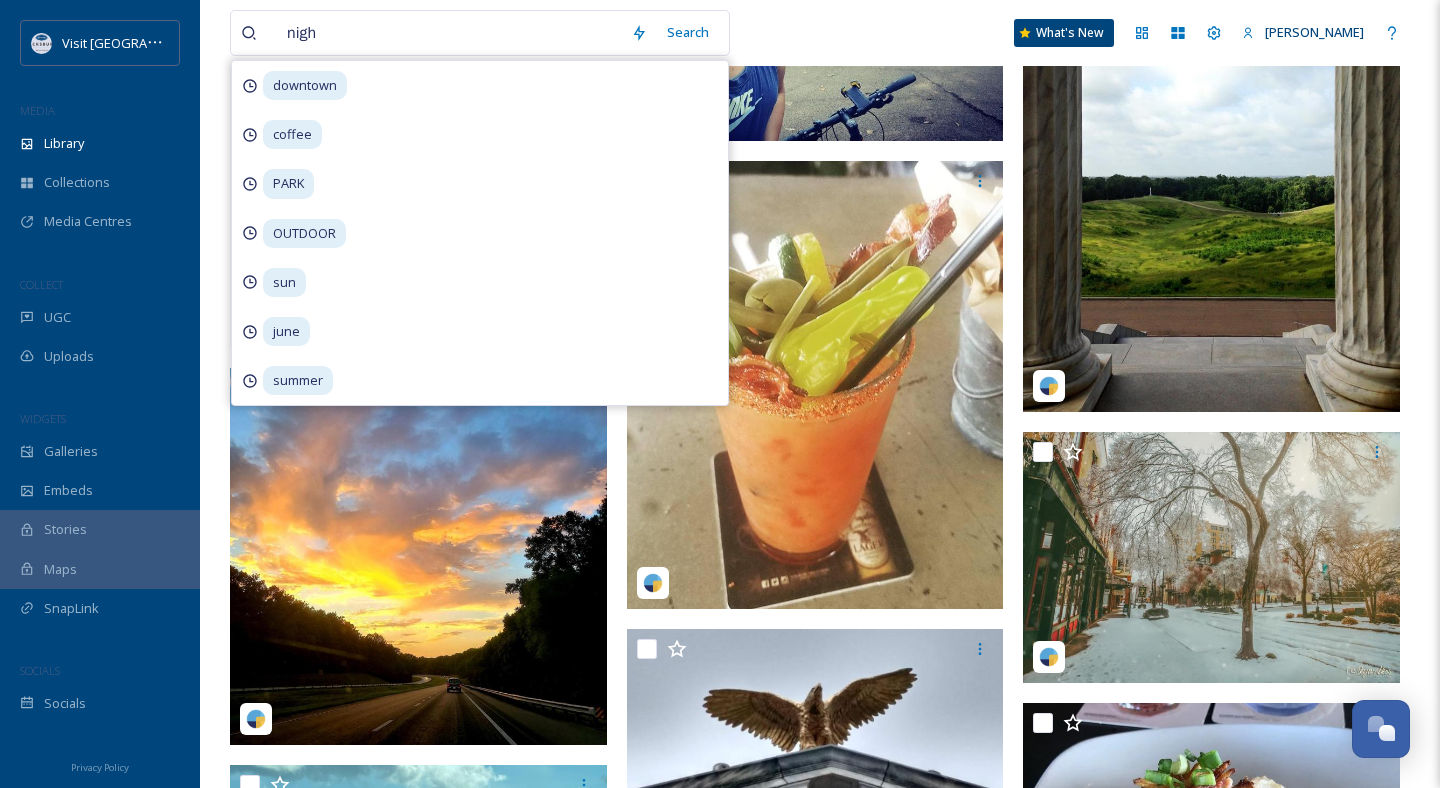 type on "night" 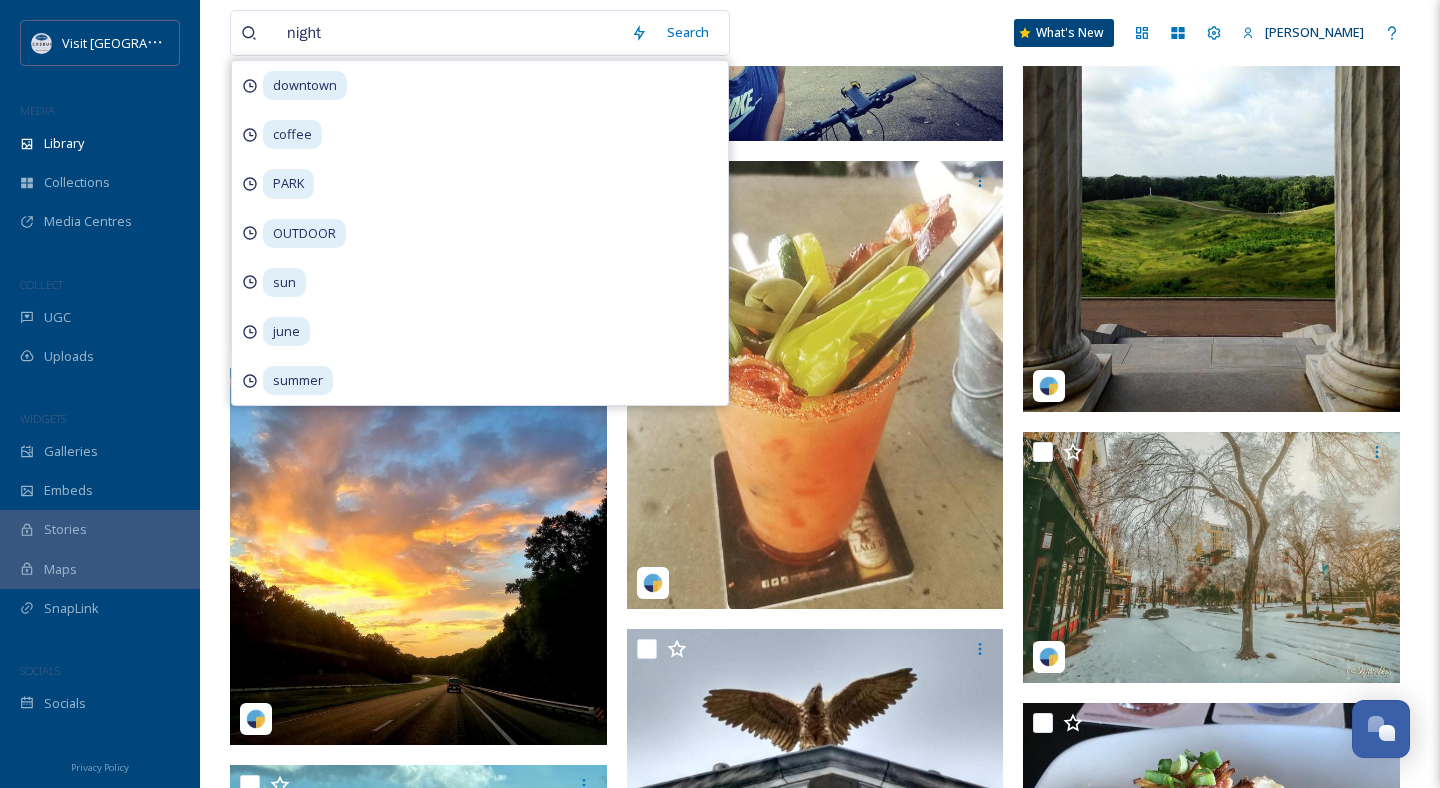 type 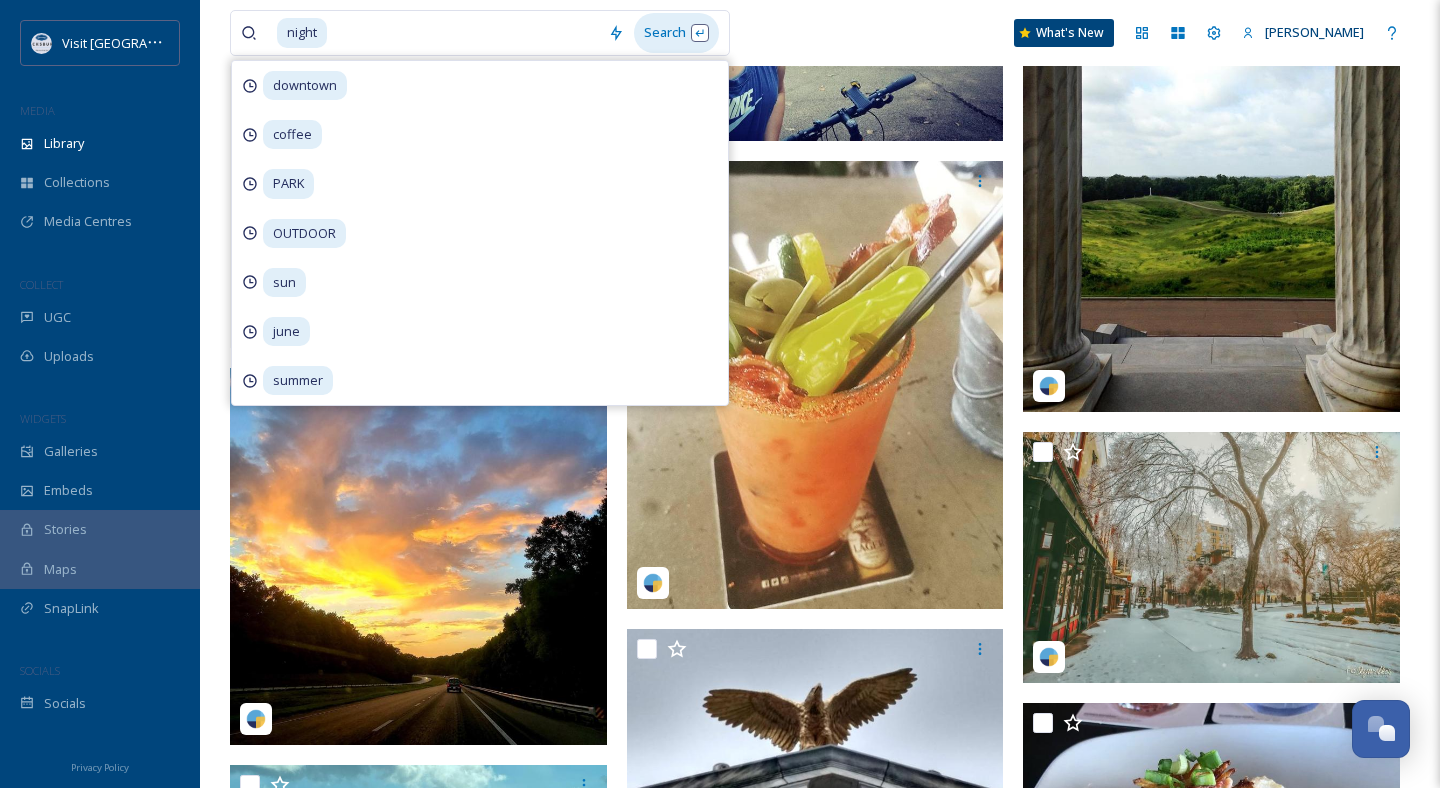 click on "Search" at bounding box center [676, 32] 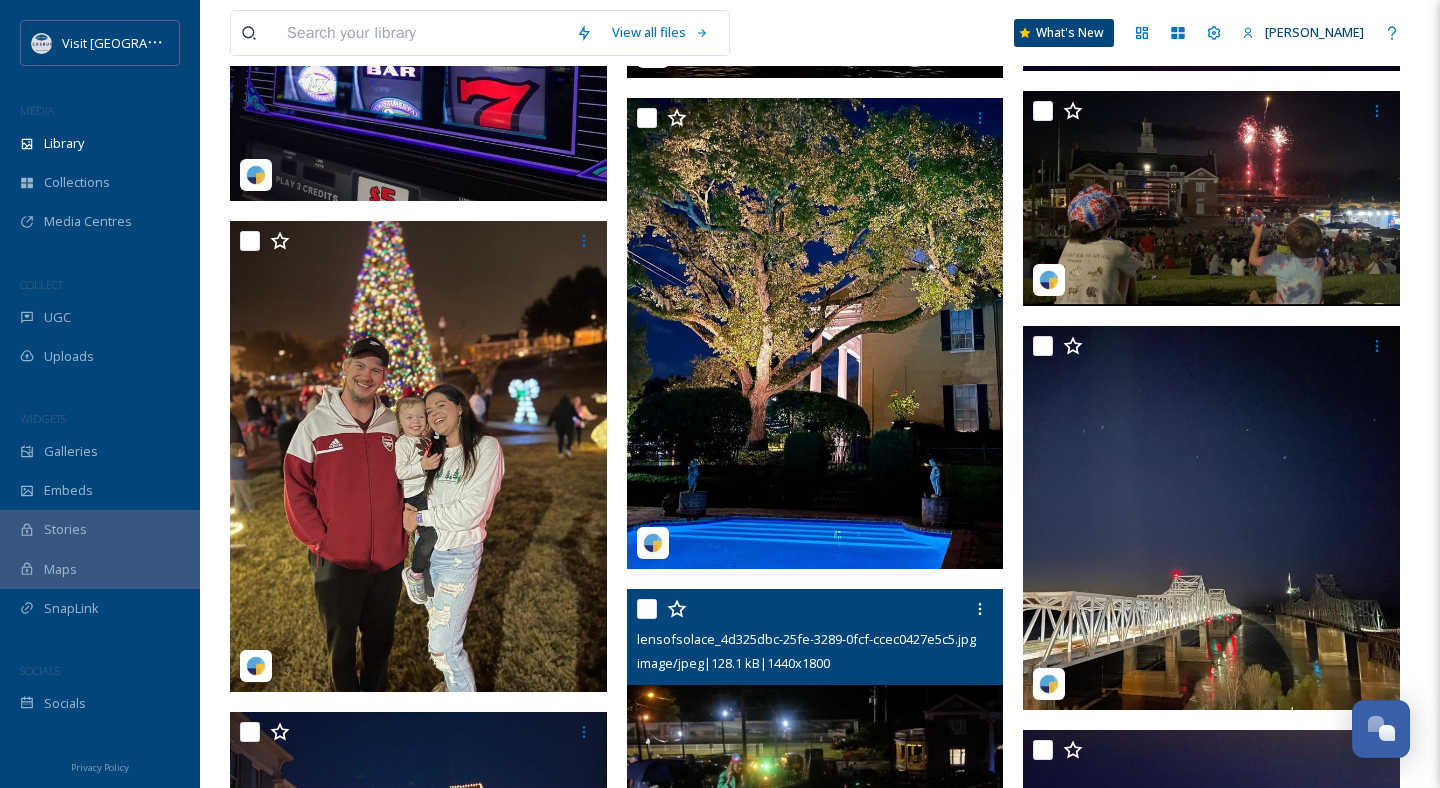 scroll, scrollTop: 4683, scrollLeft: 0, axis: vertical 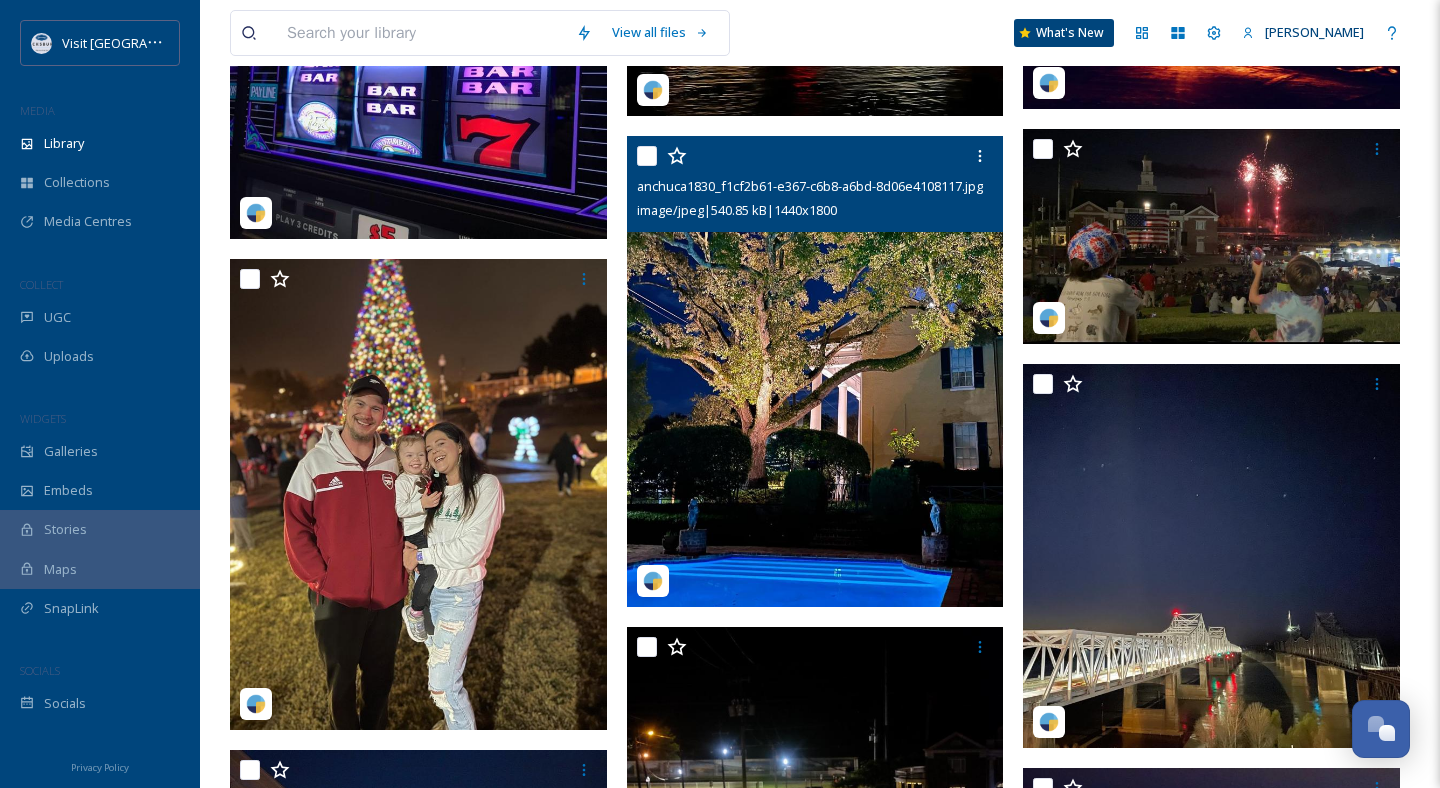 click at bounding box center (815, 371) 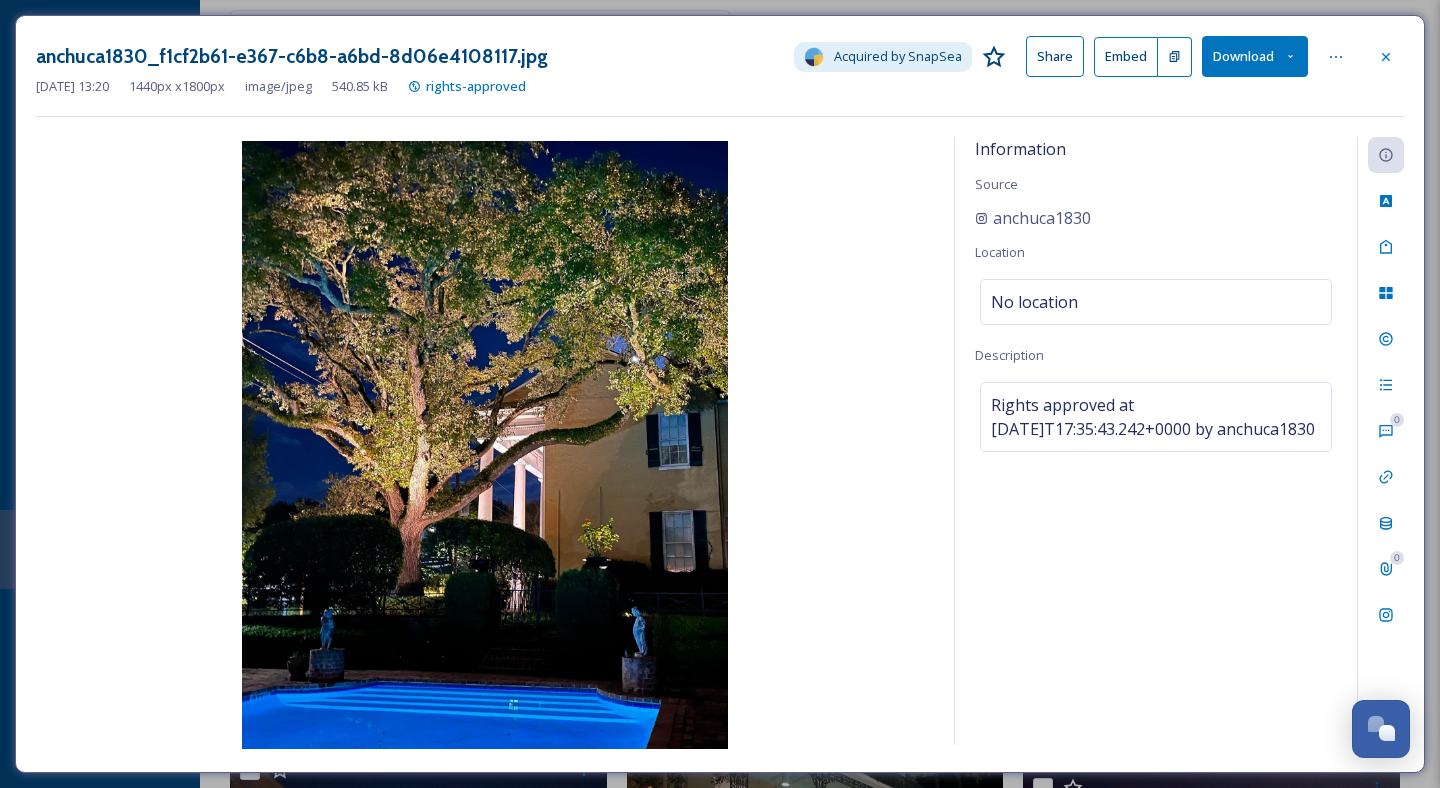 click on "Download" at bounding box center [1255, 56] 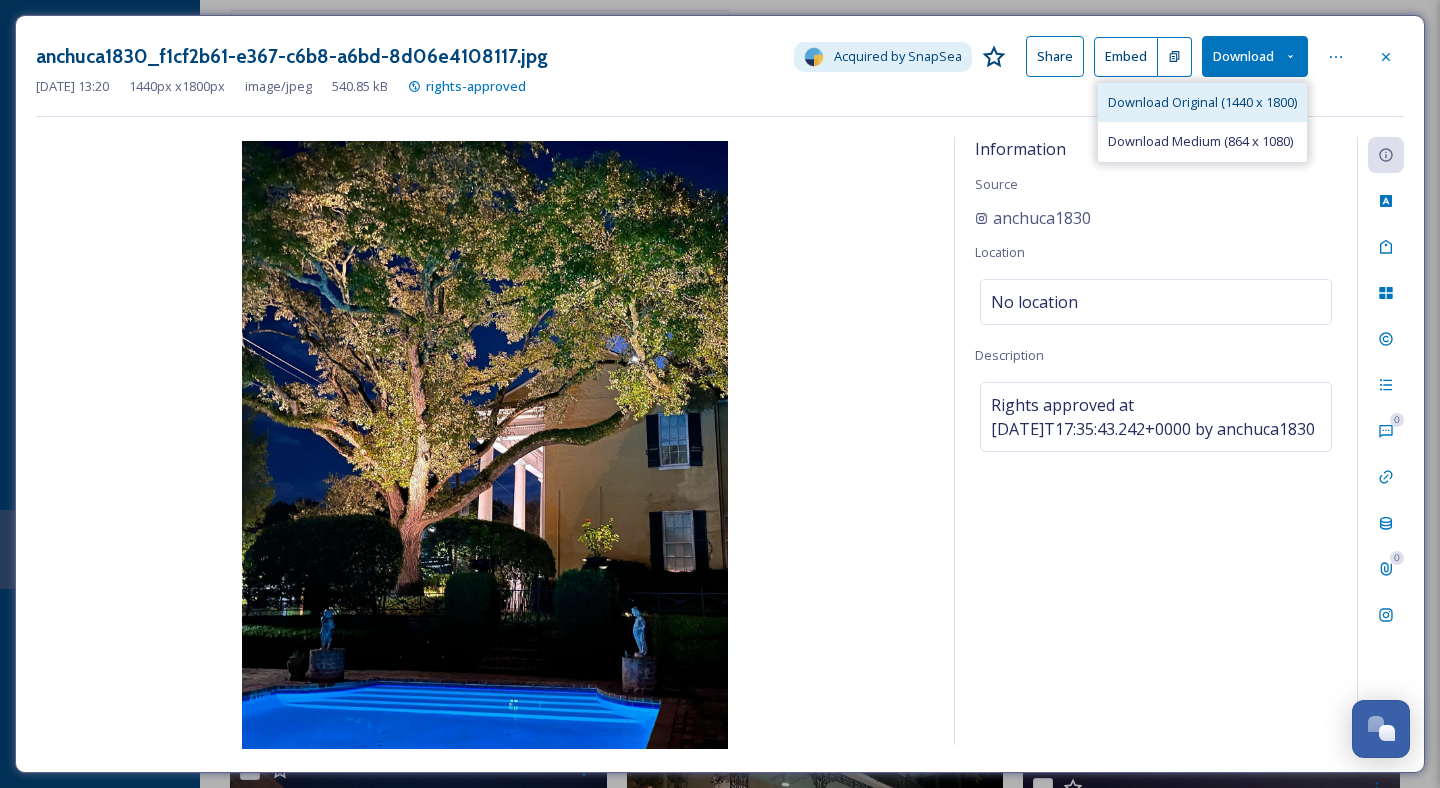 click on "Download Original (1440 x 1800)" at bounding box center (1202, 102) 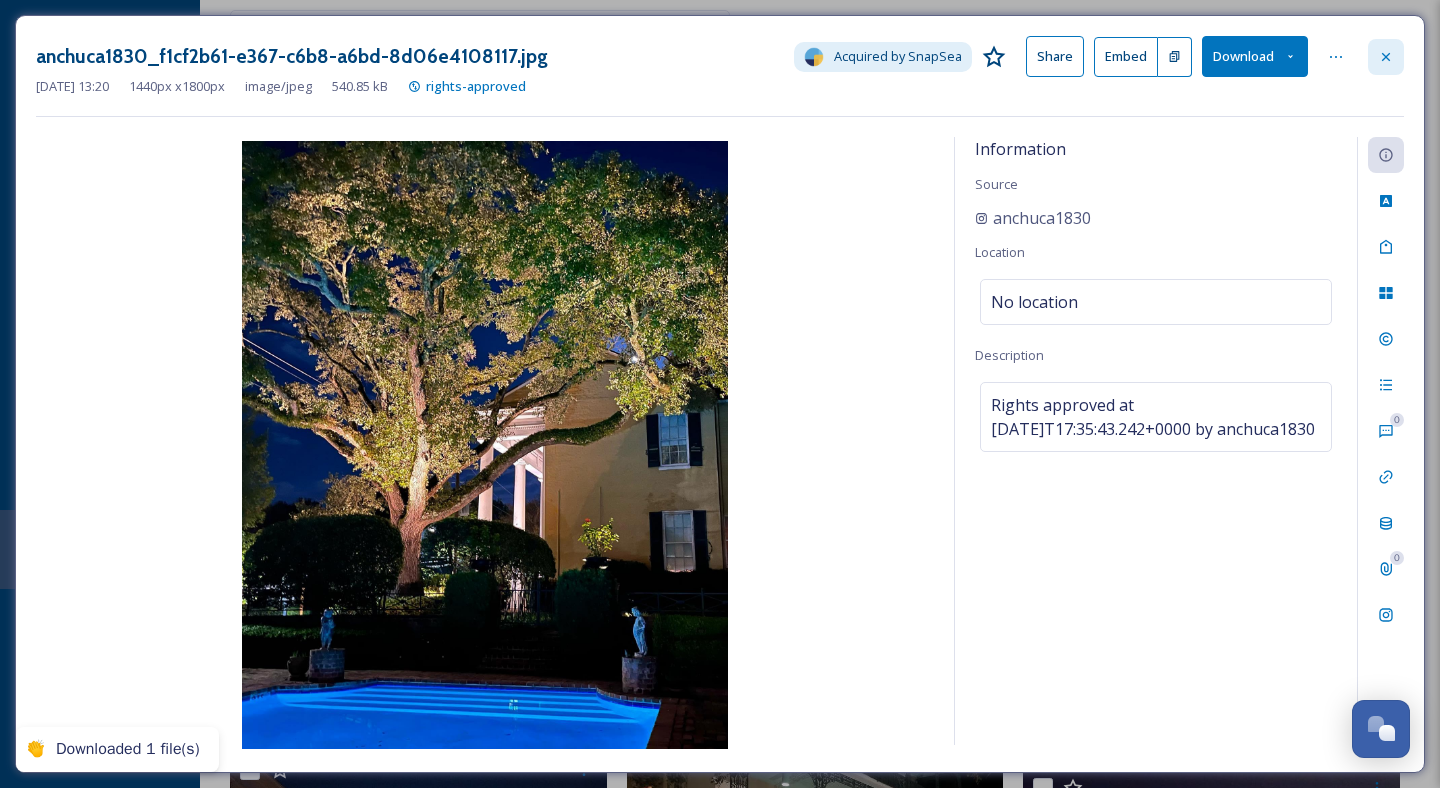 click 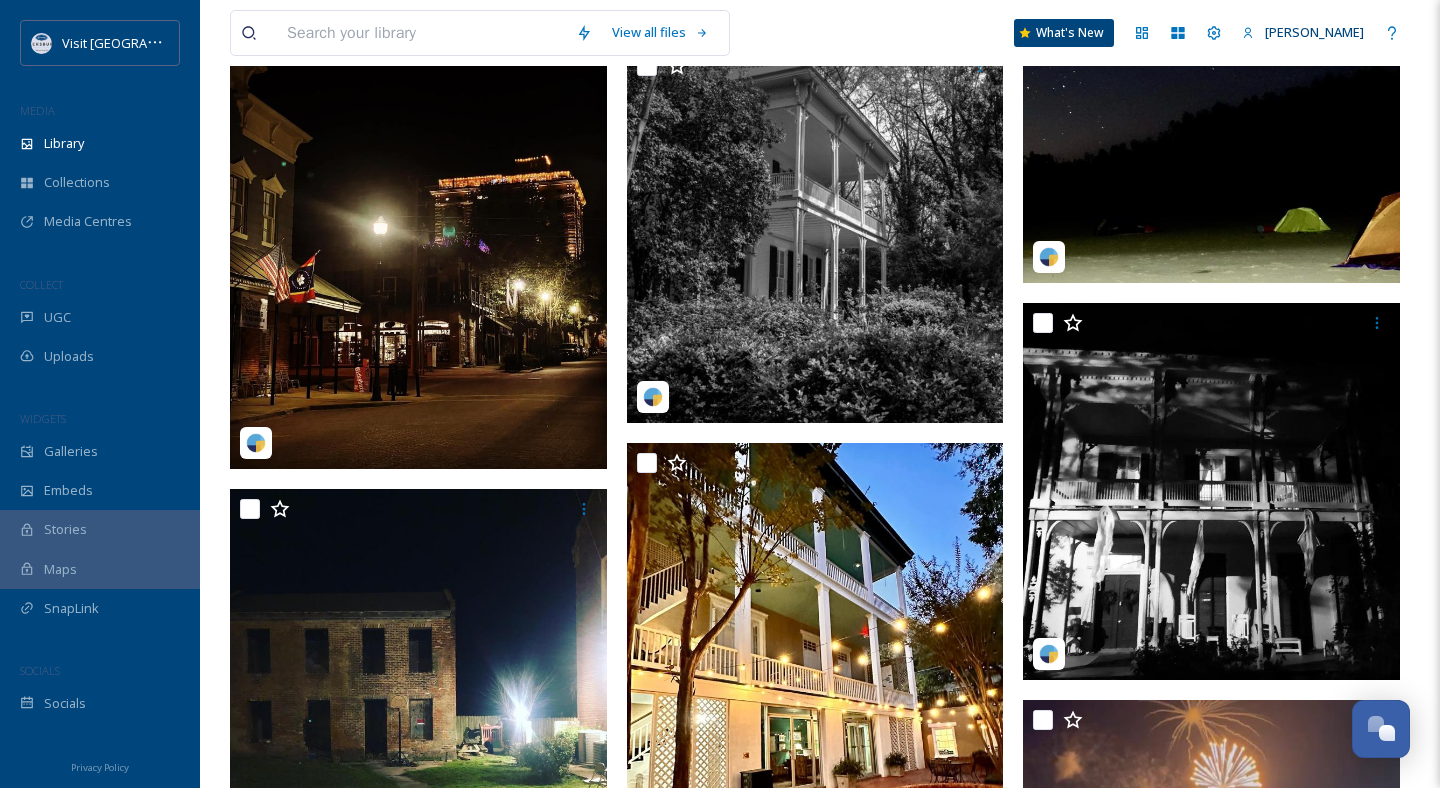 scroll, scrollTop: 5796, scrollLeft: 0, axis: vertical 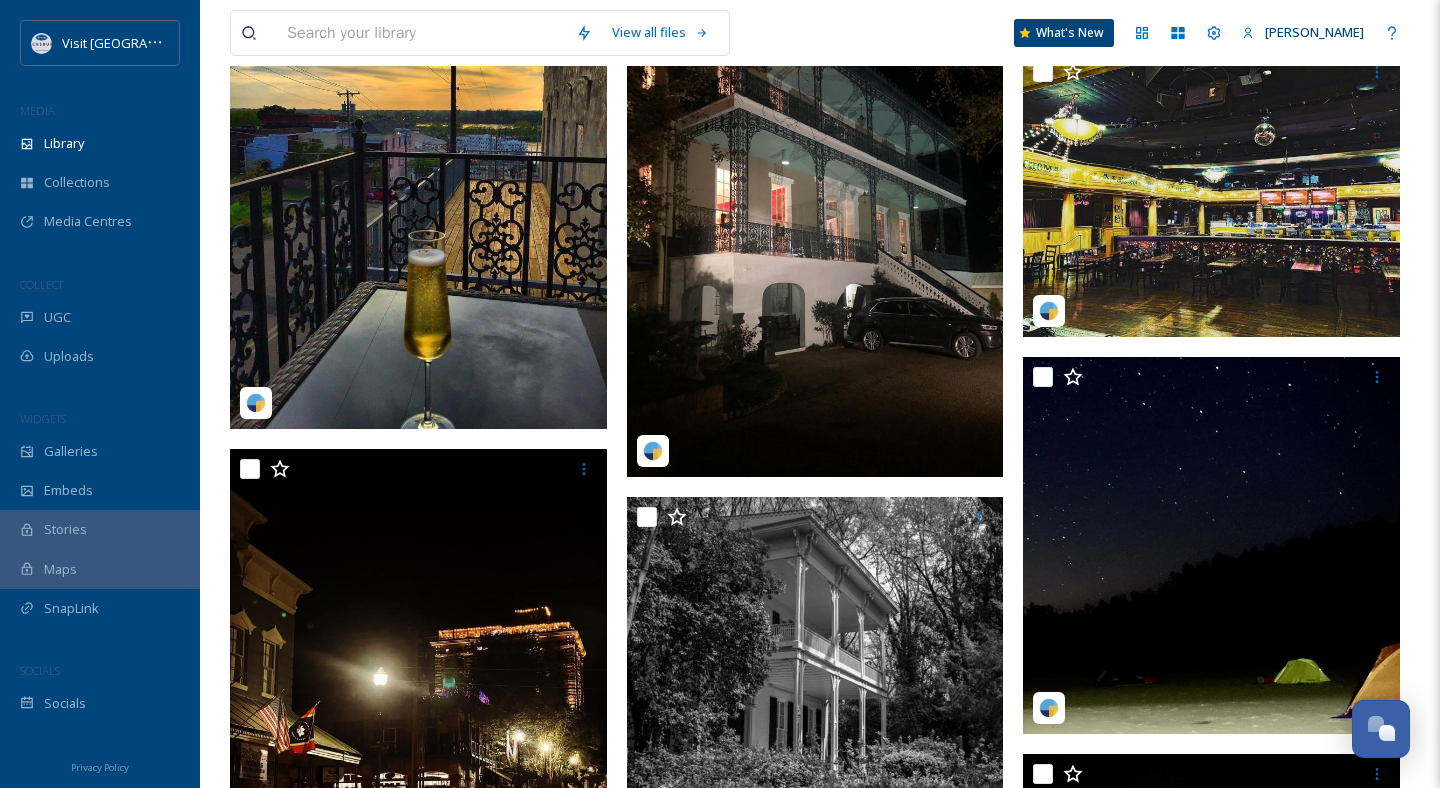 click at bounding box center [421, 33] 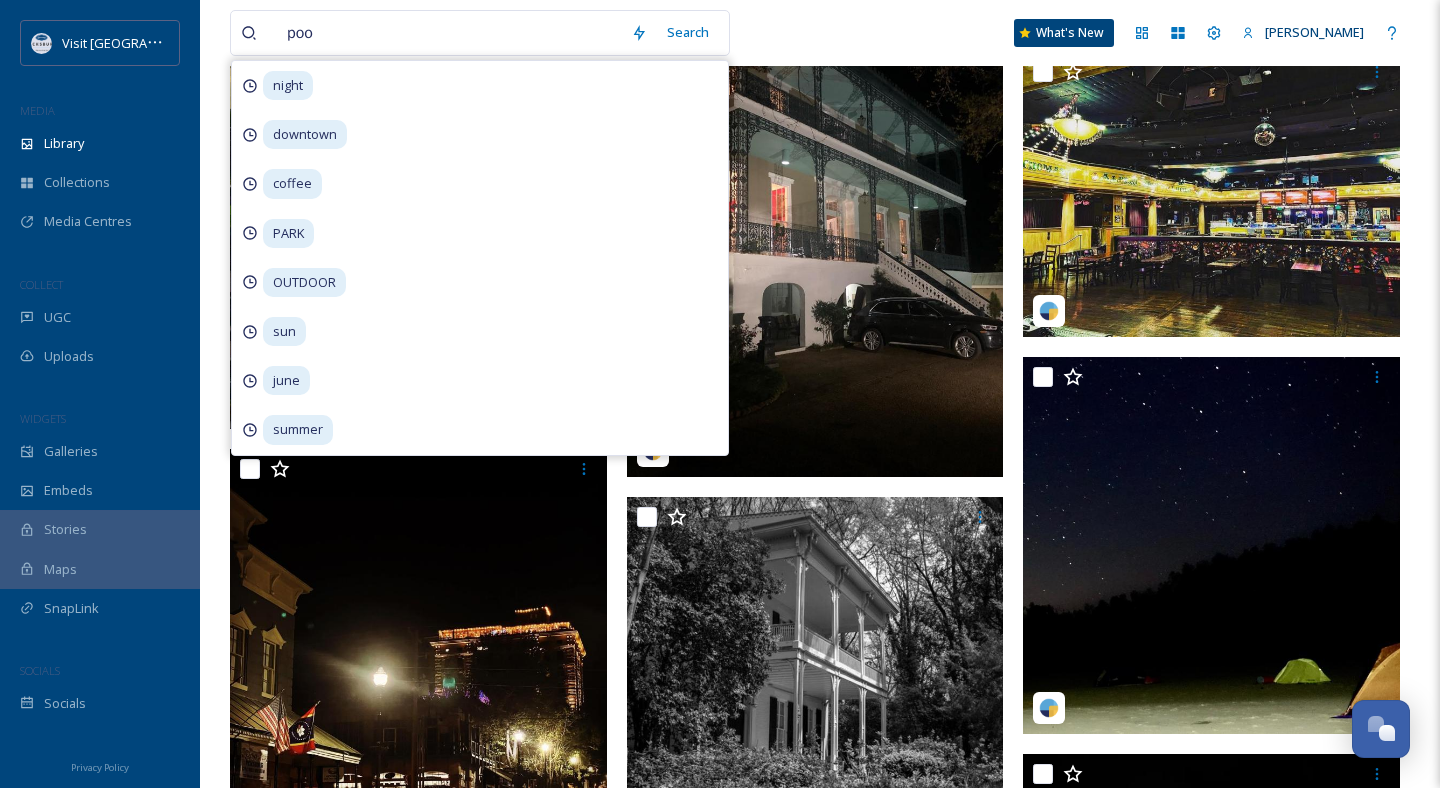 type on "pool" 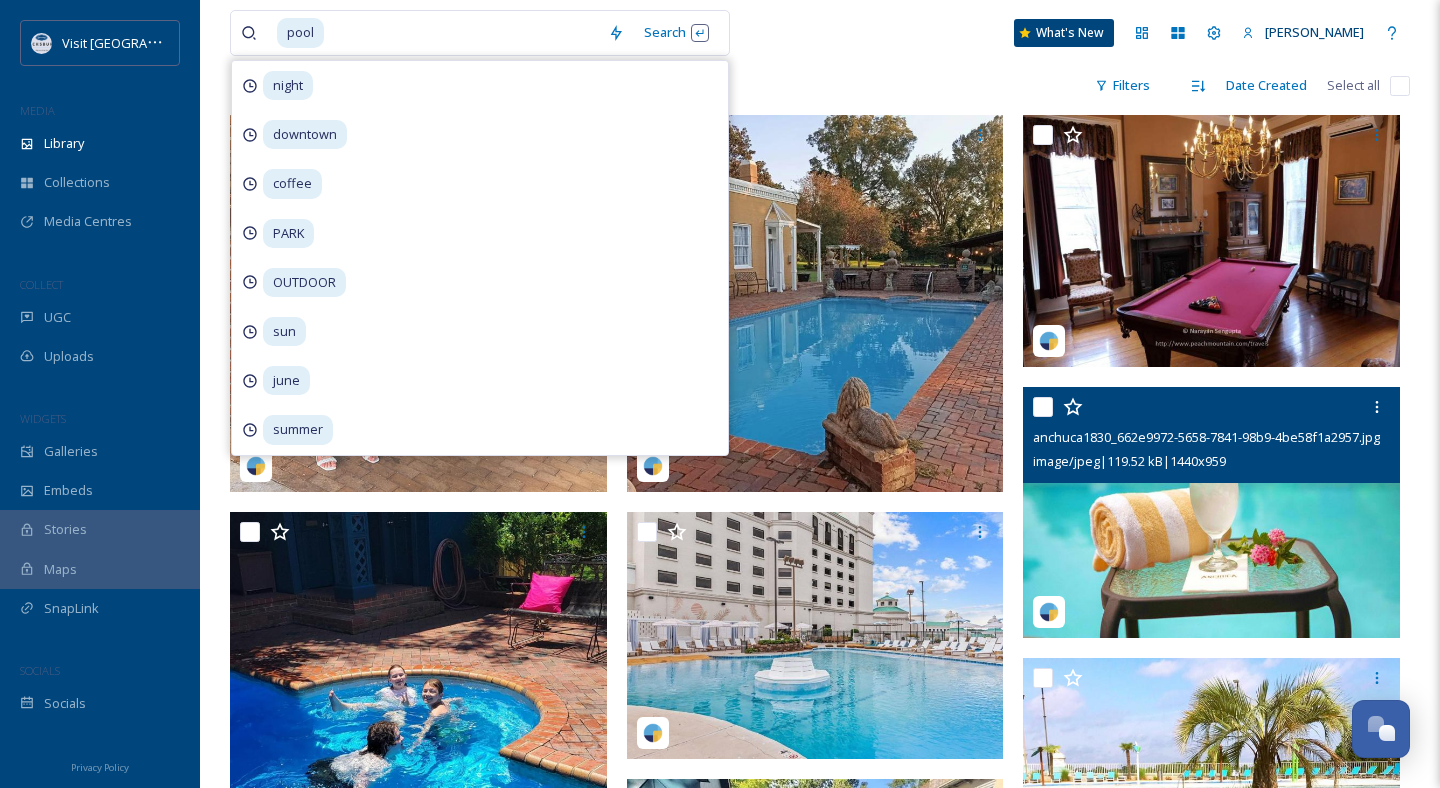 scroll, scrollTop: 131, scrollLeft: 0, axis: vertical 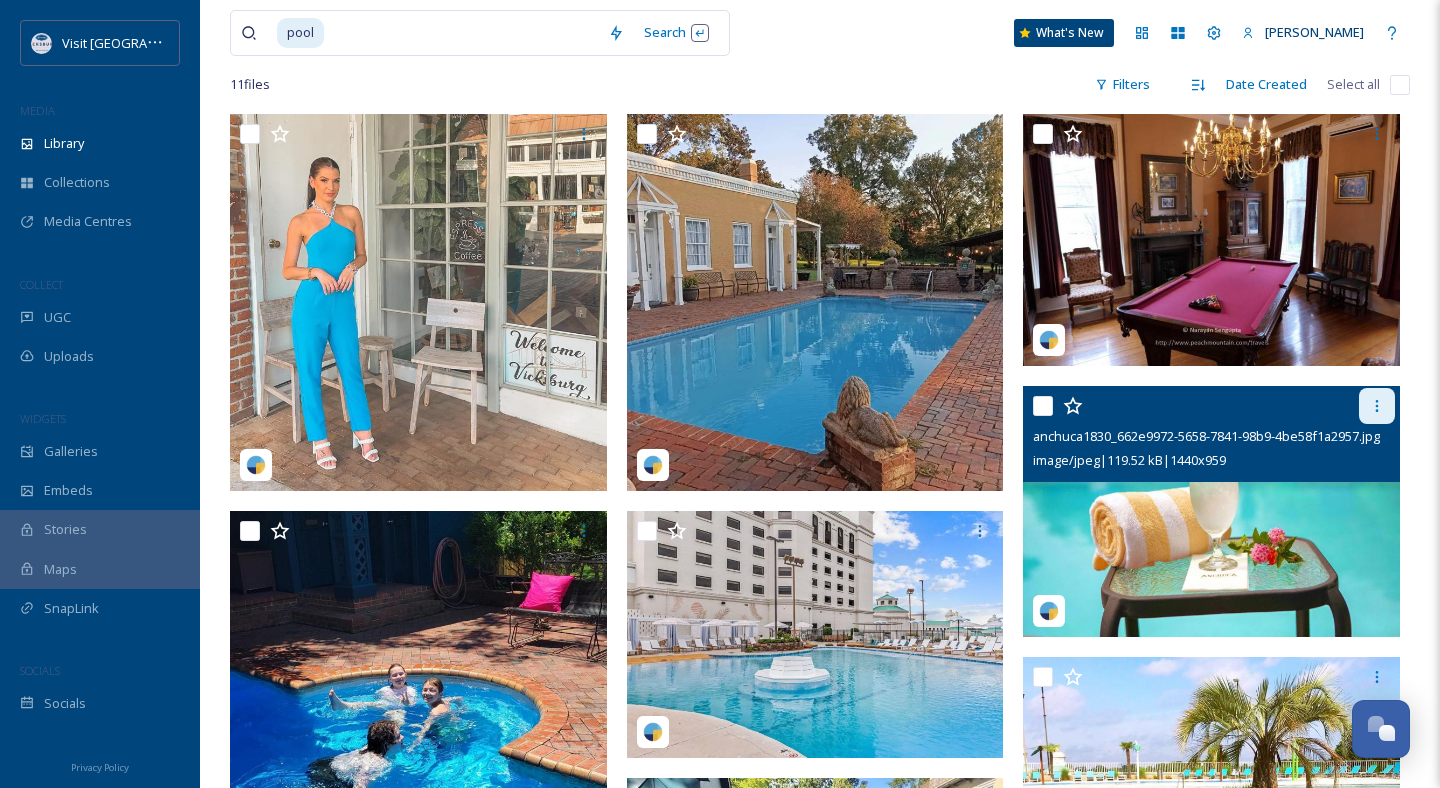 click 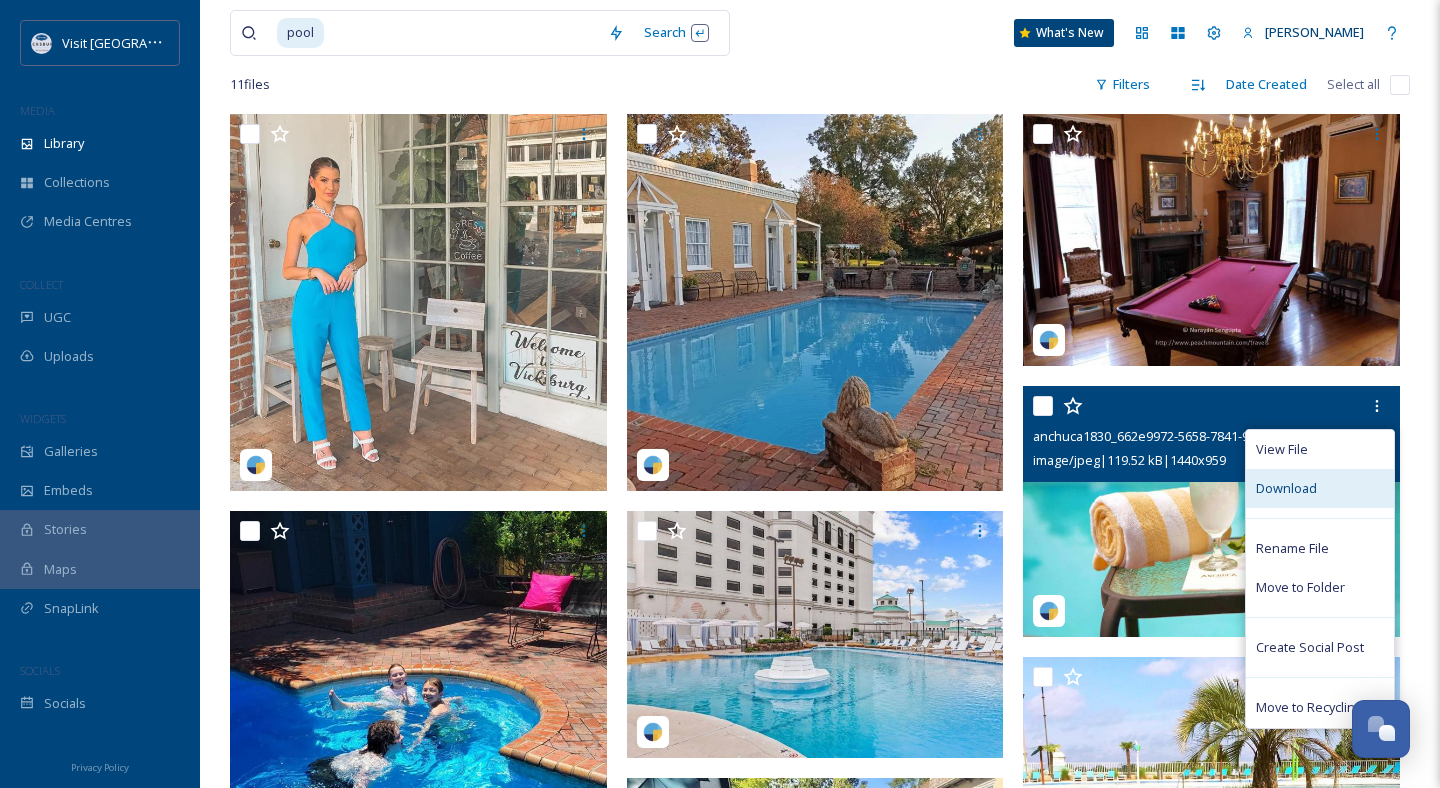 click on "Download" at bounding box center (1286, 488) 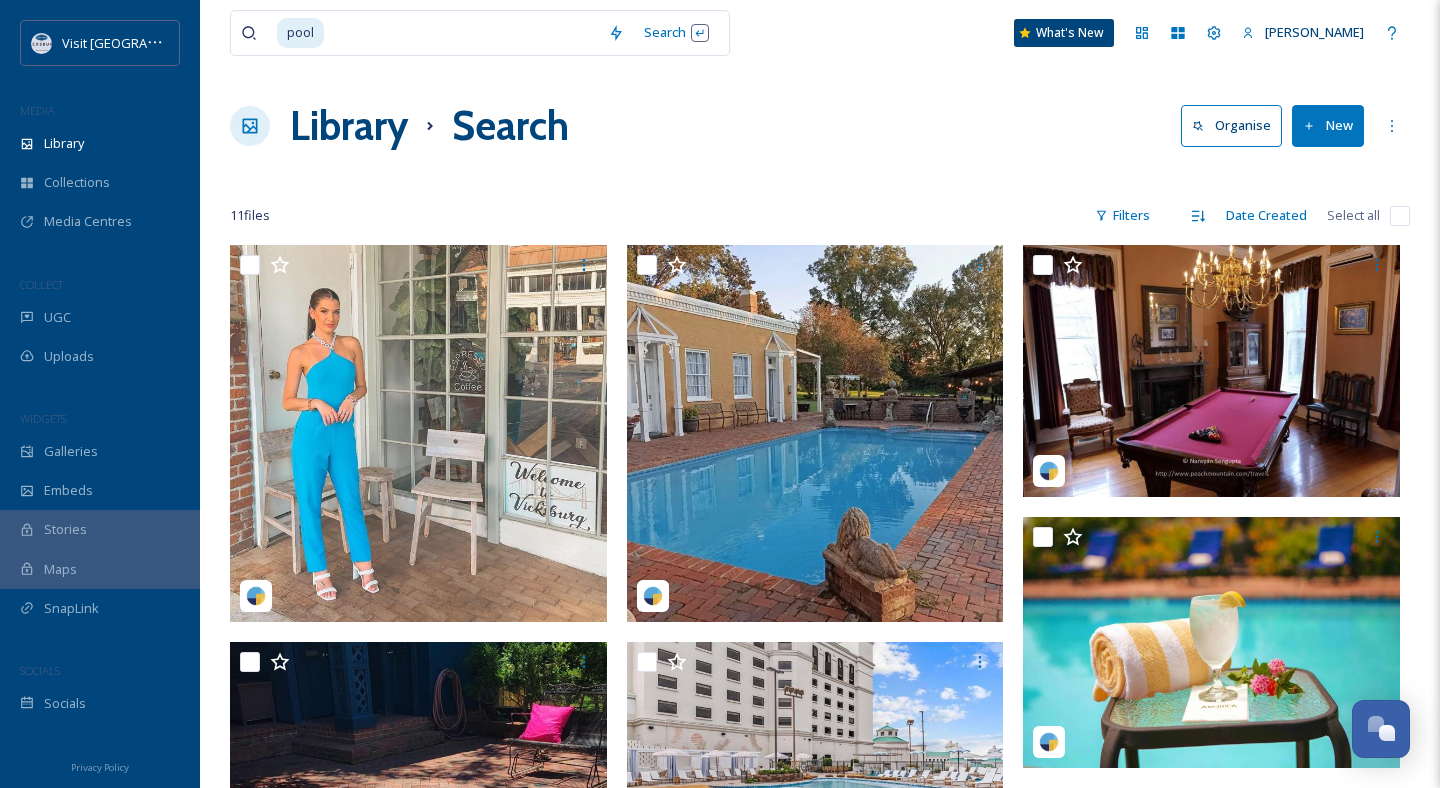 scroll, scrollTop: 0, scrollLeft: 0, axis: both 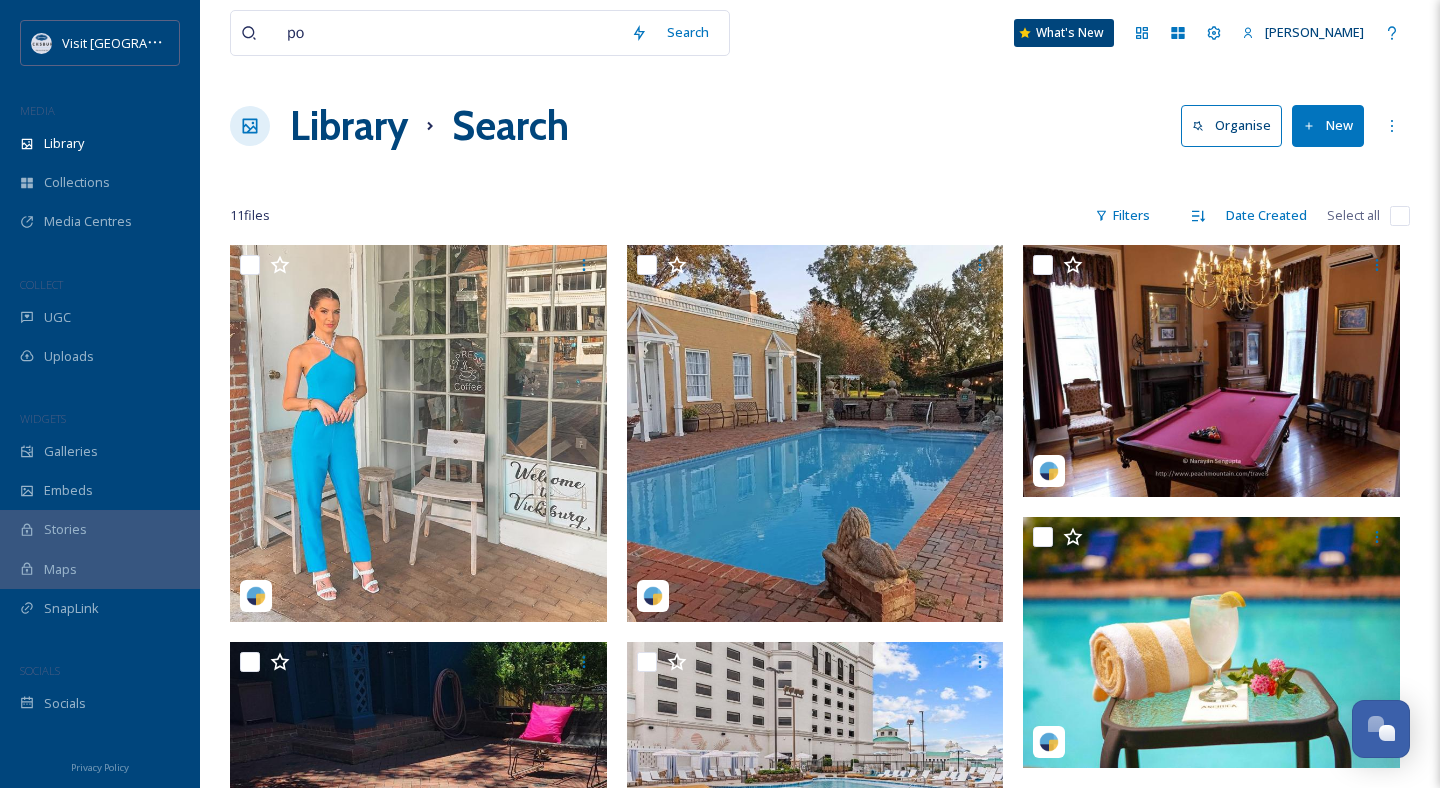 type on "p" 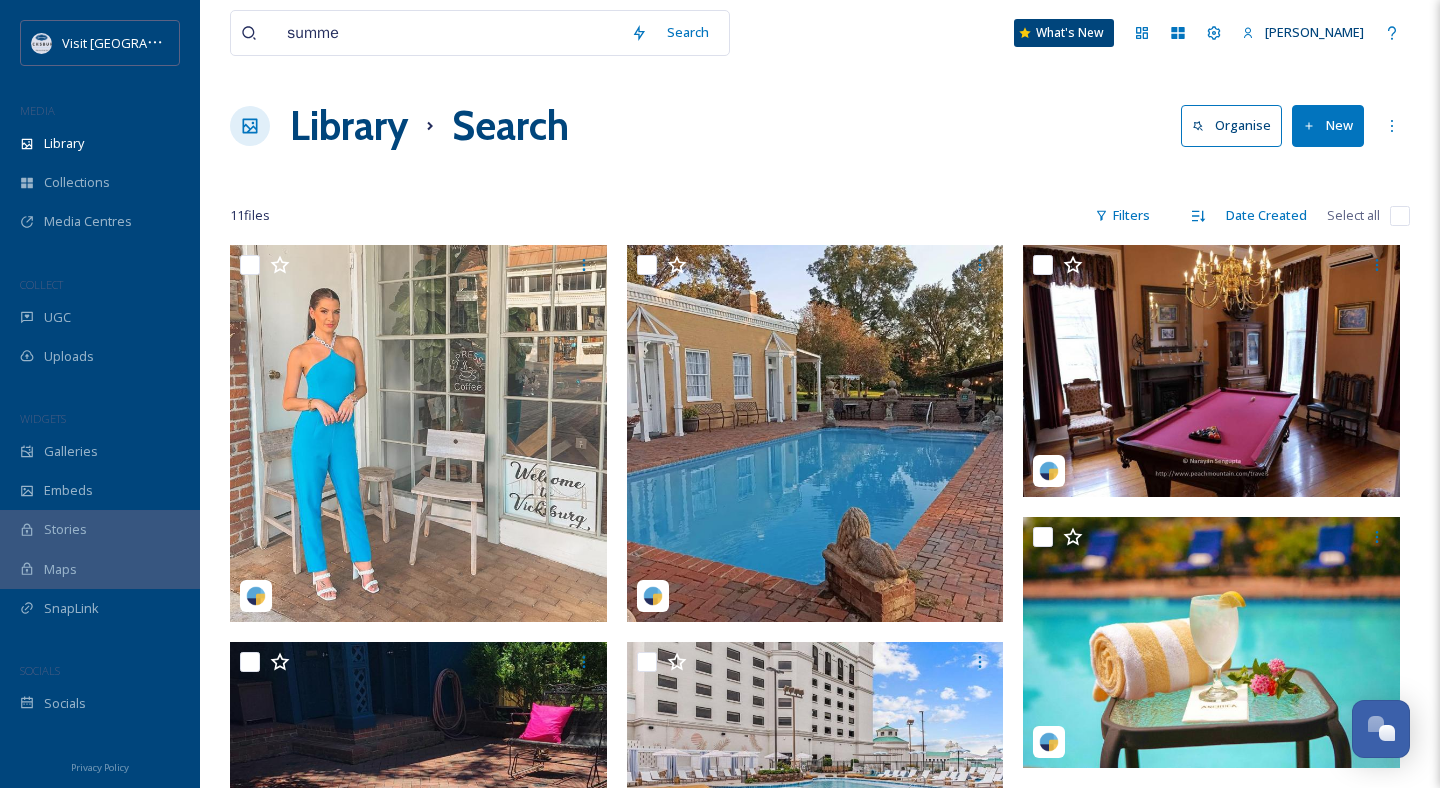 type on "summer" 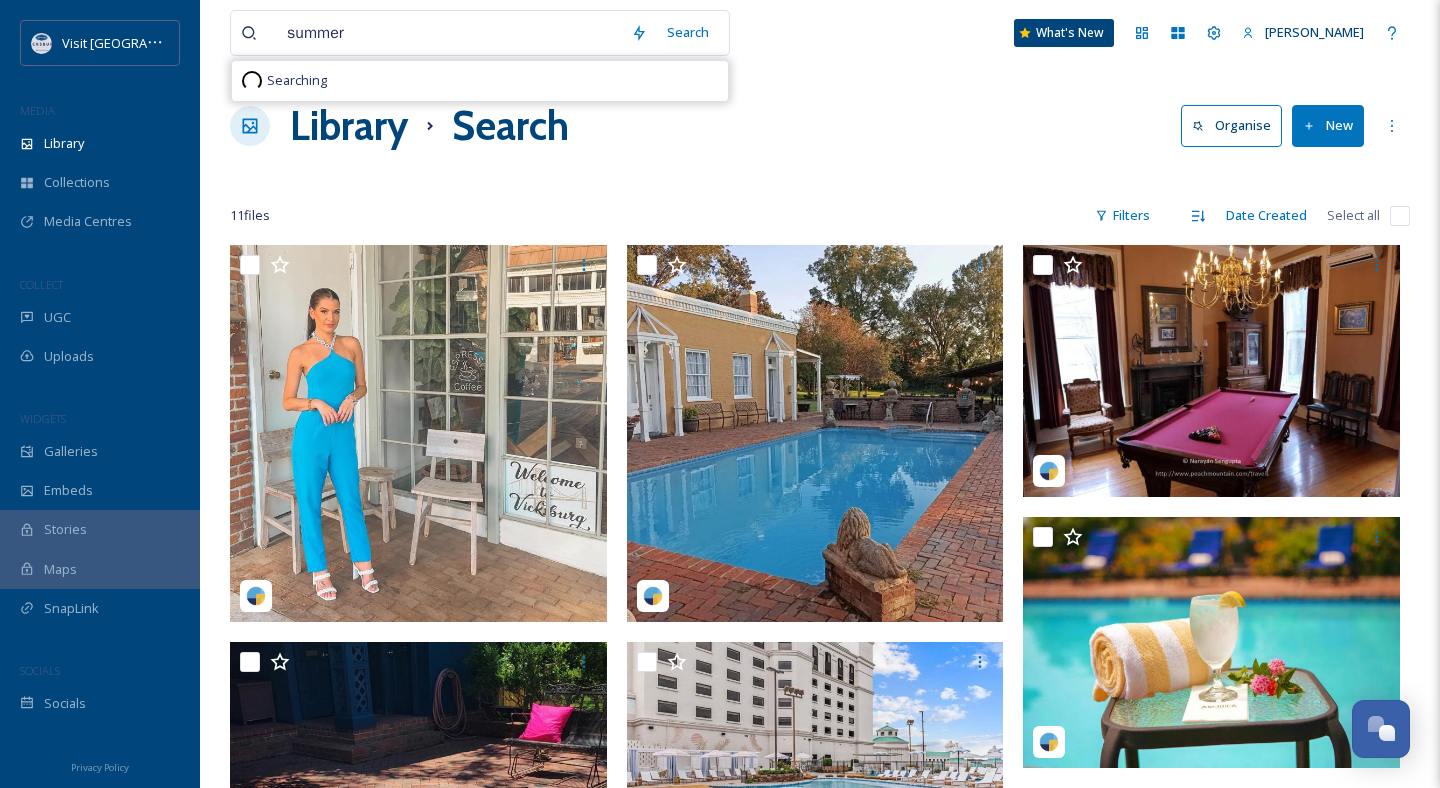 type 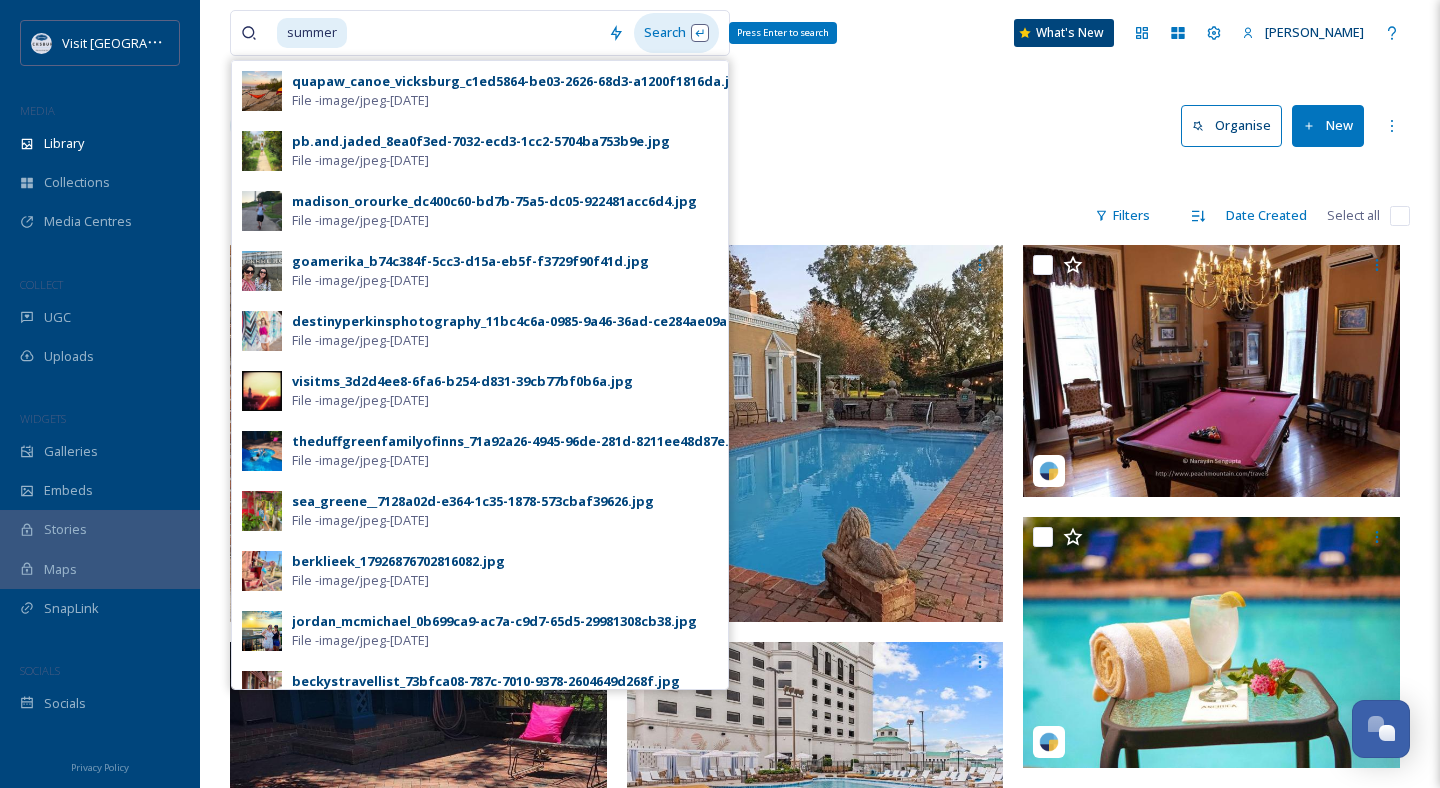 click on "Search Press Enter to search" at bounding box center (676, 32) 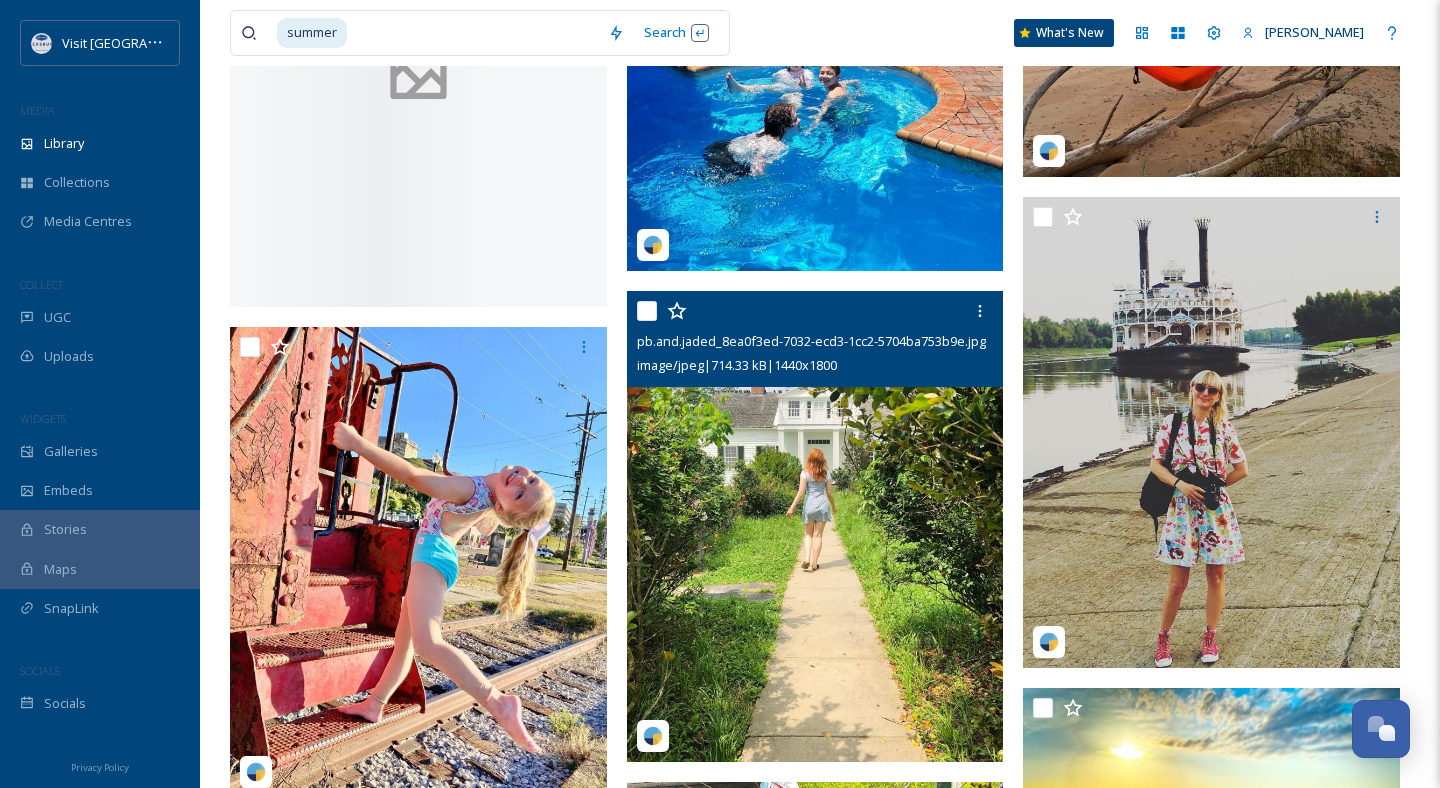 scroll, scrollTop: 1050, scrollLeft: 0, axis: vertical 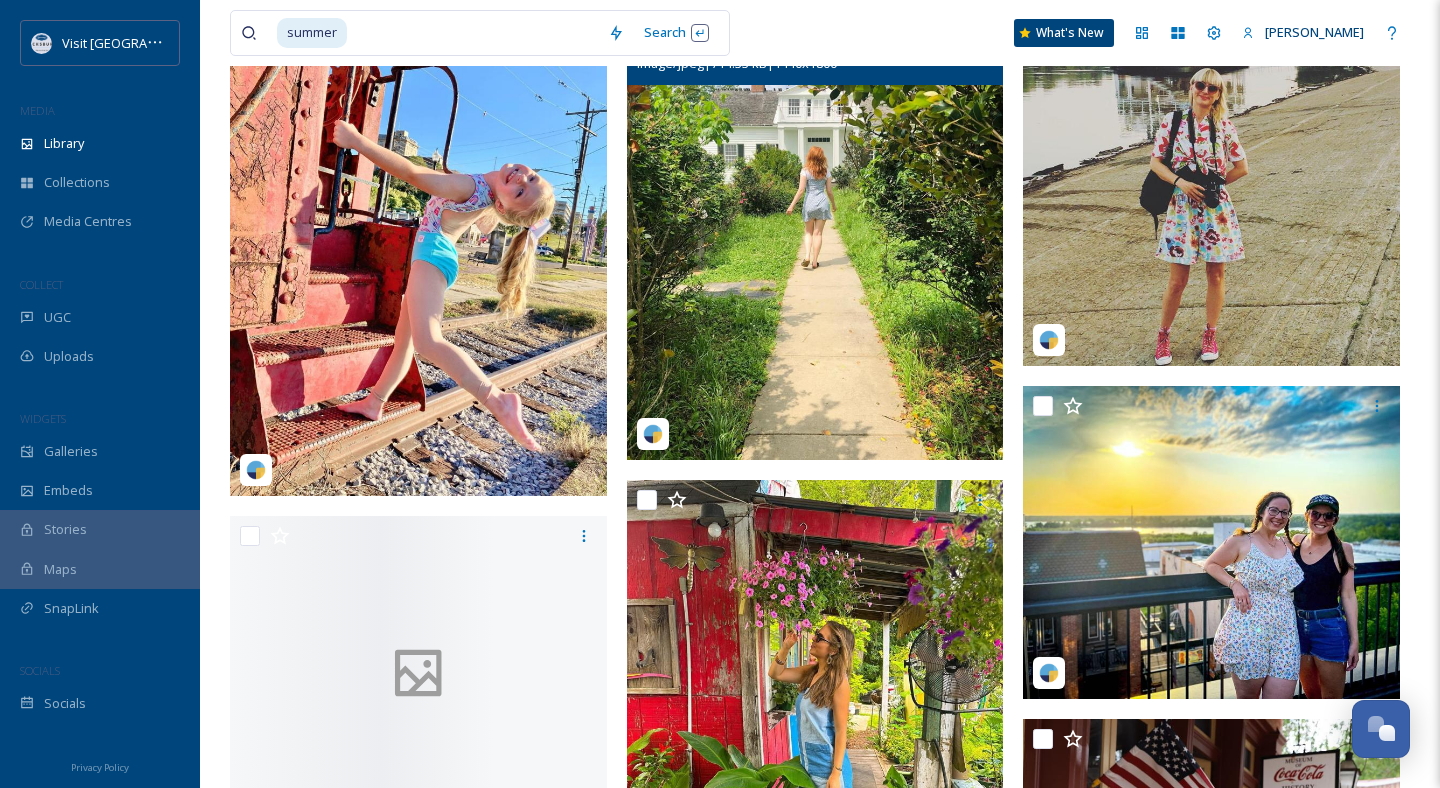 click at bounding box center [815, 224] 